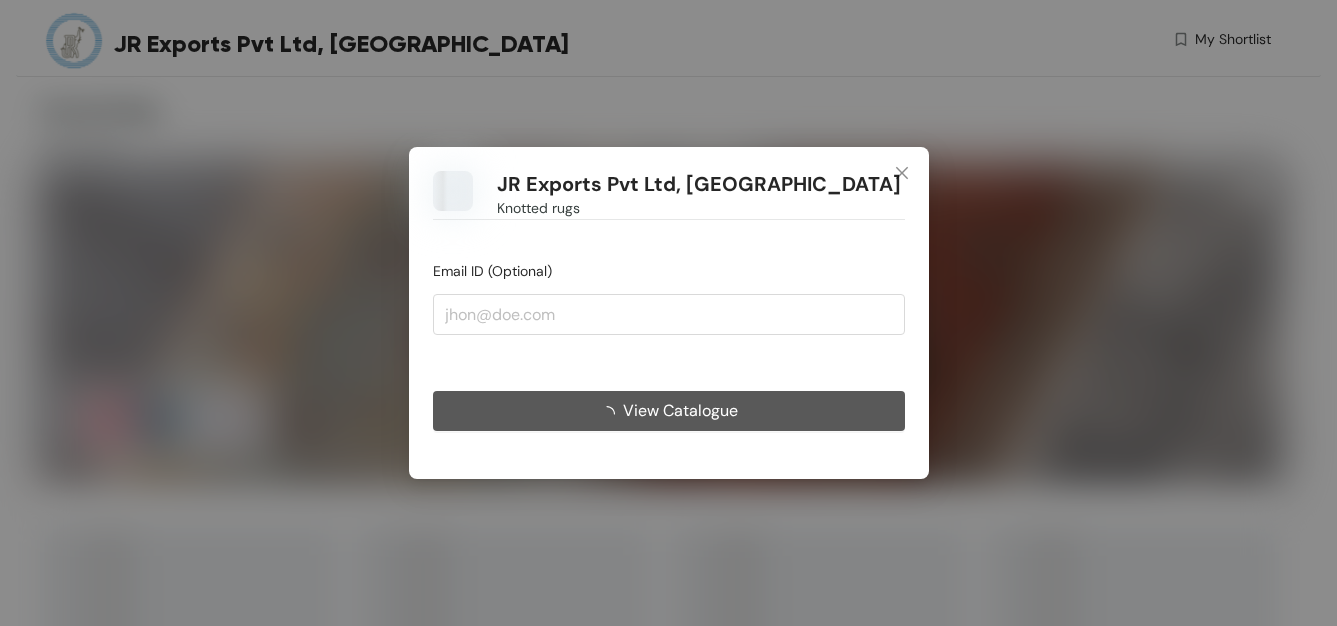 scroll, scrollTop: 0, scrollLeft: 0, axis: both 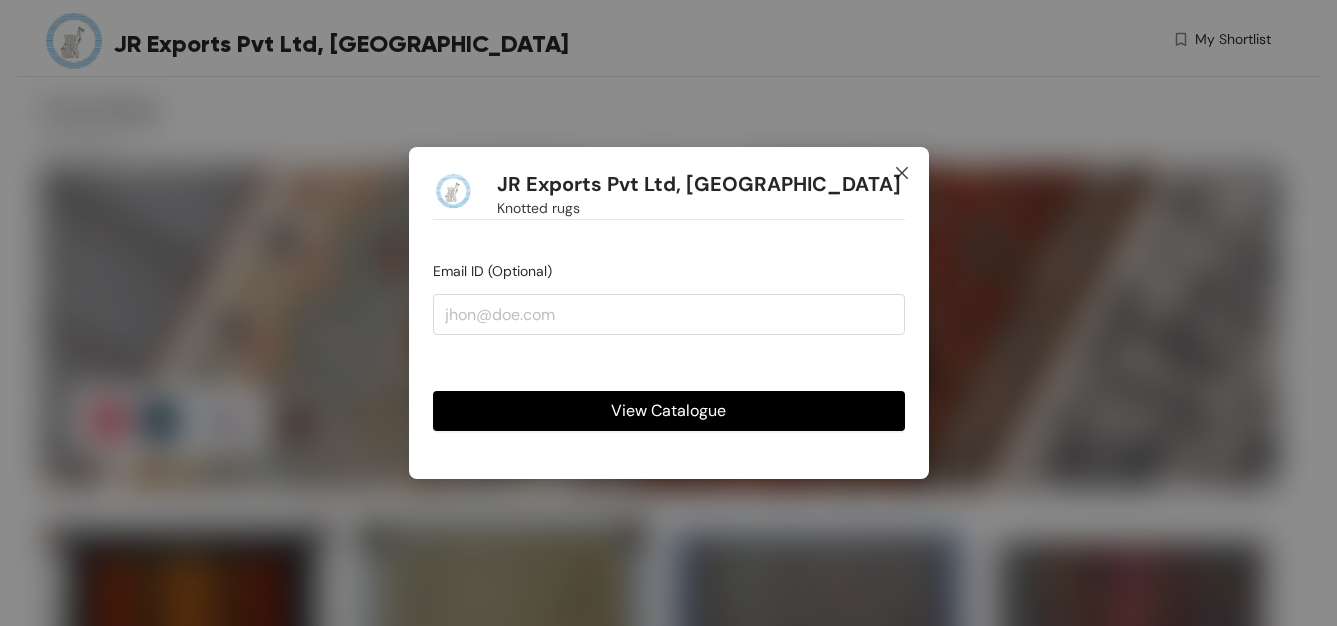 click 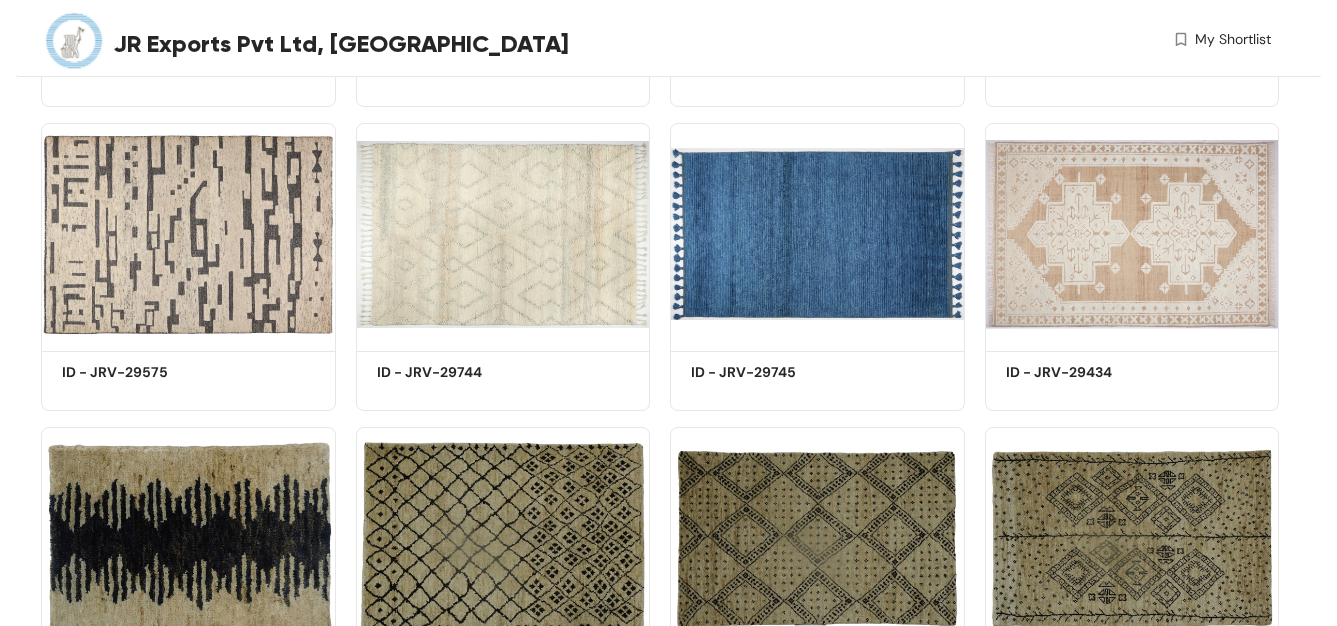 scroll, scrollTop: 3118, scrollLeft: 0, axis: vertical 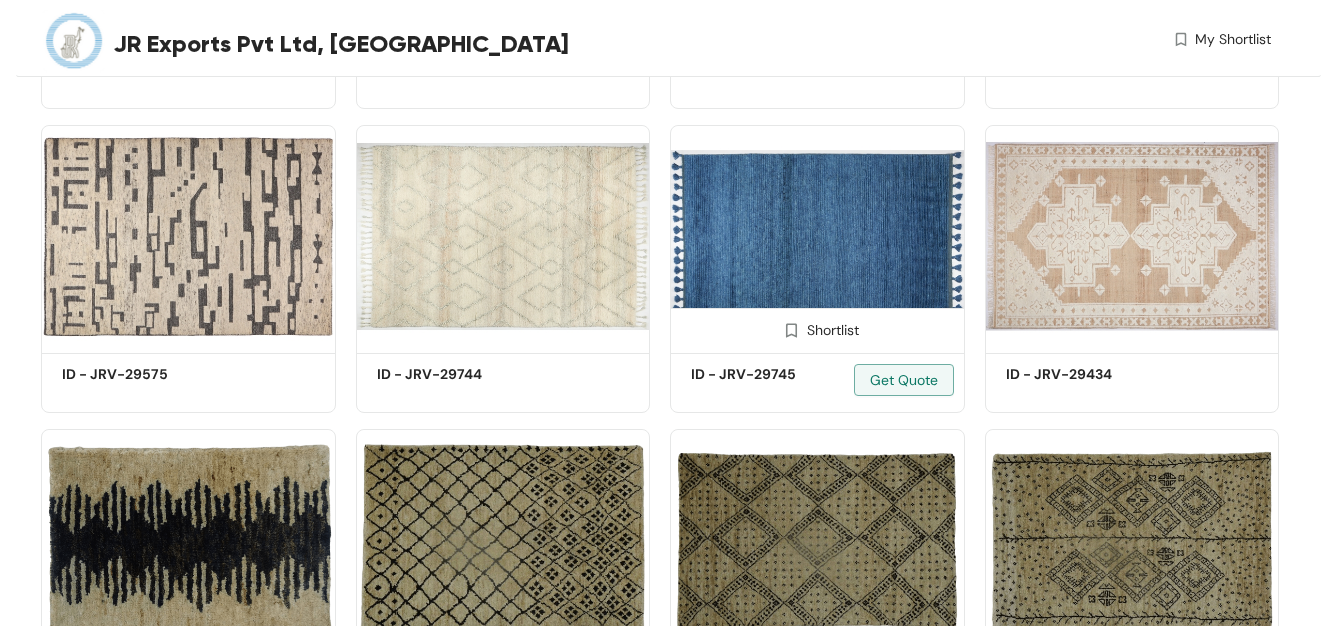 click at bounding box center [817, 236] 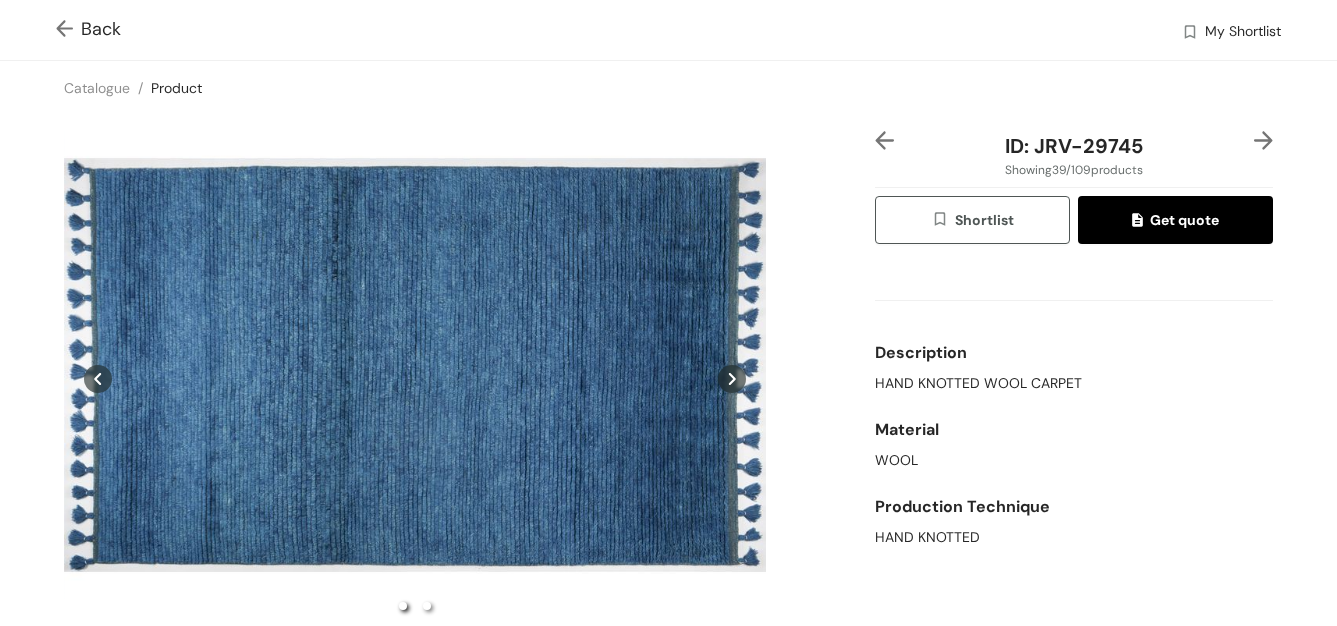 scroll, scrollTop: 234, scrollLeft: 0, axis: vertical 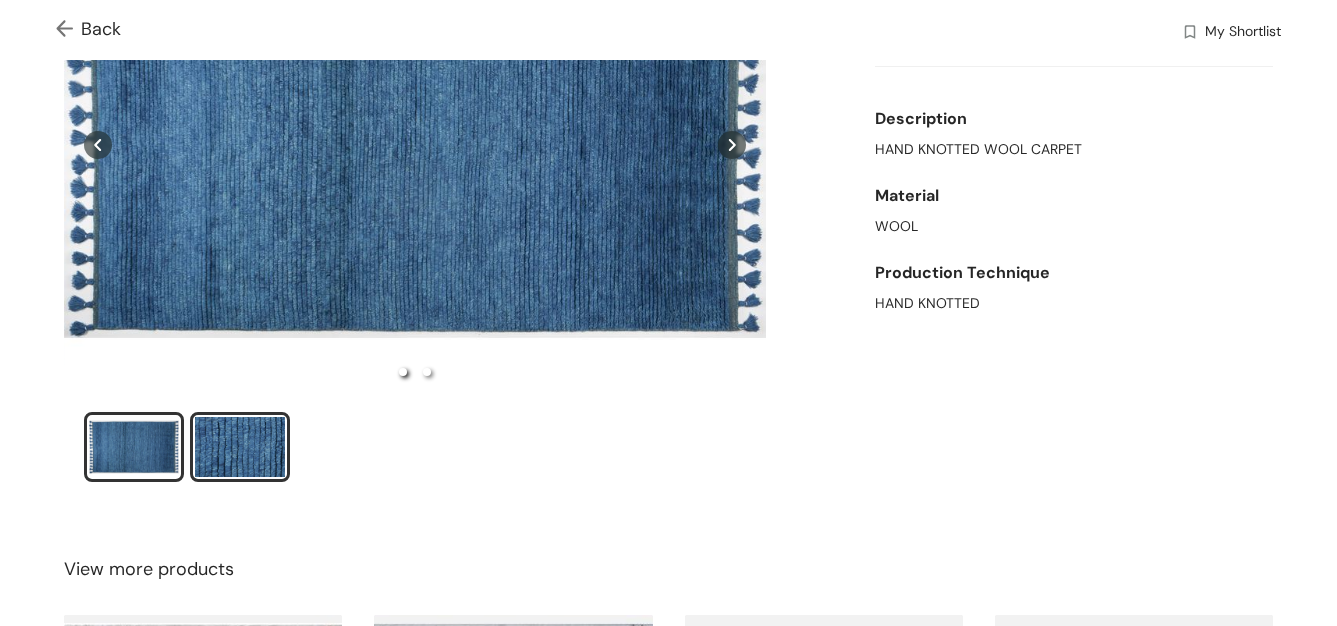 click at bounding box center (240, 447) 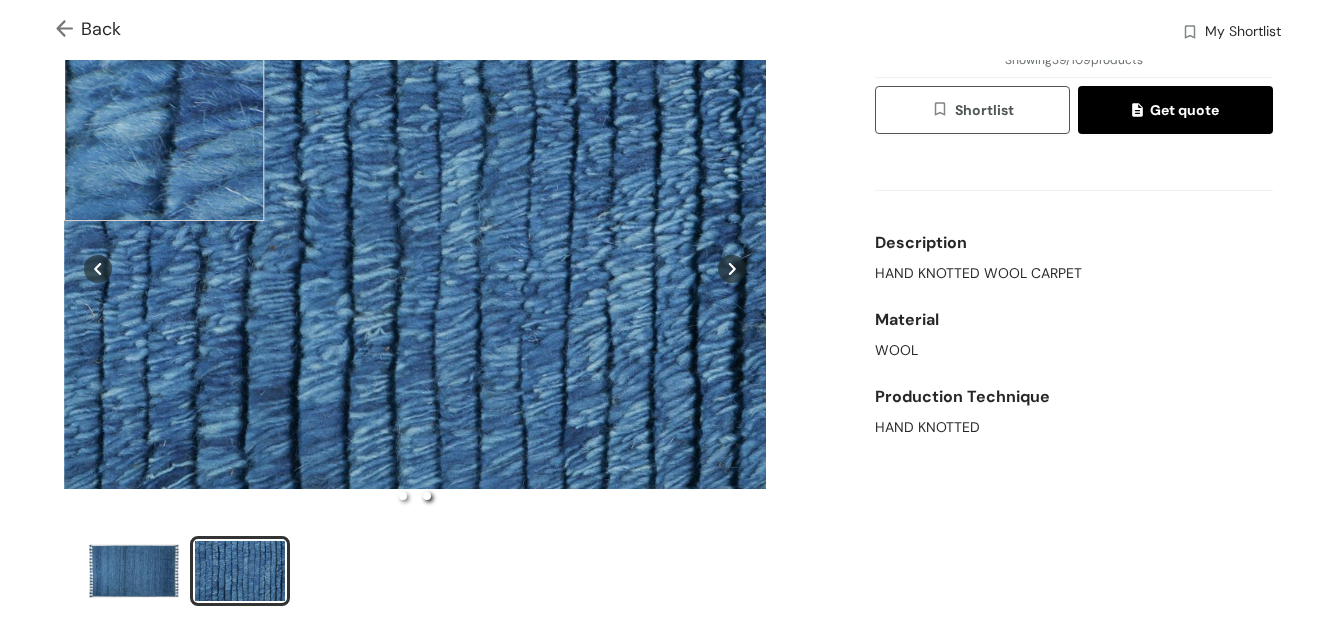 scroll, scrollTop: 0, scrollLeft: 0, axis: both 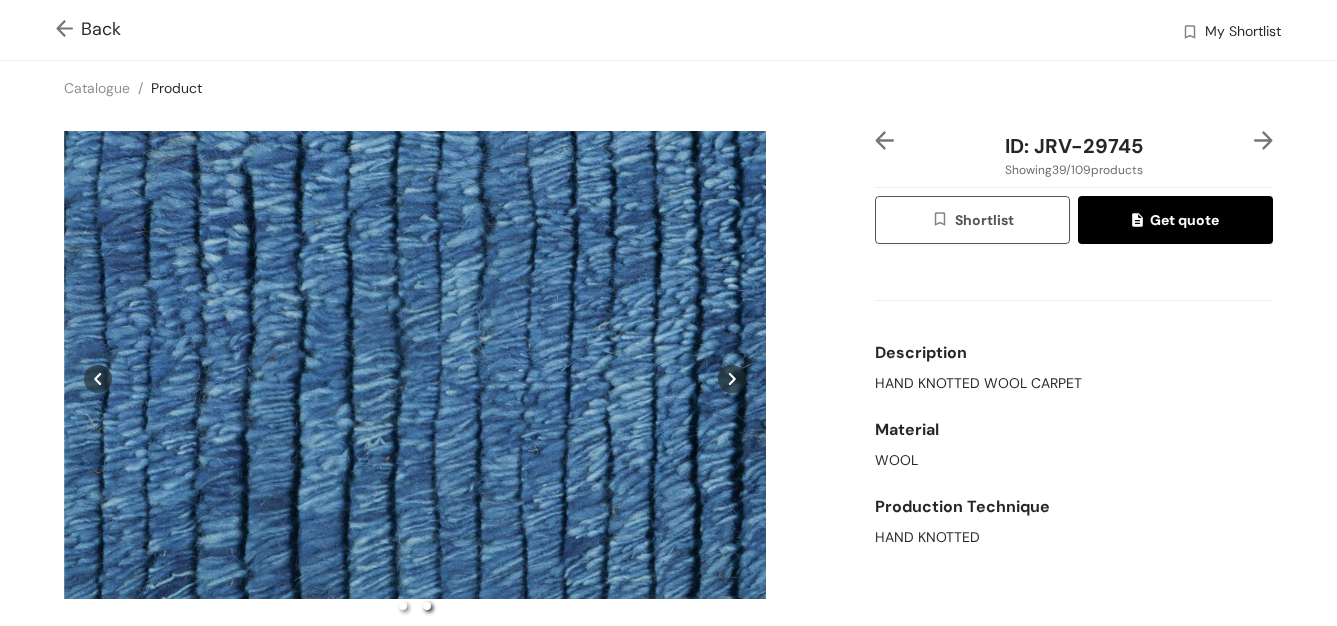 click at bounding box center (68, 30) 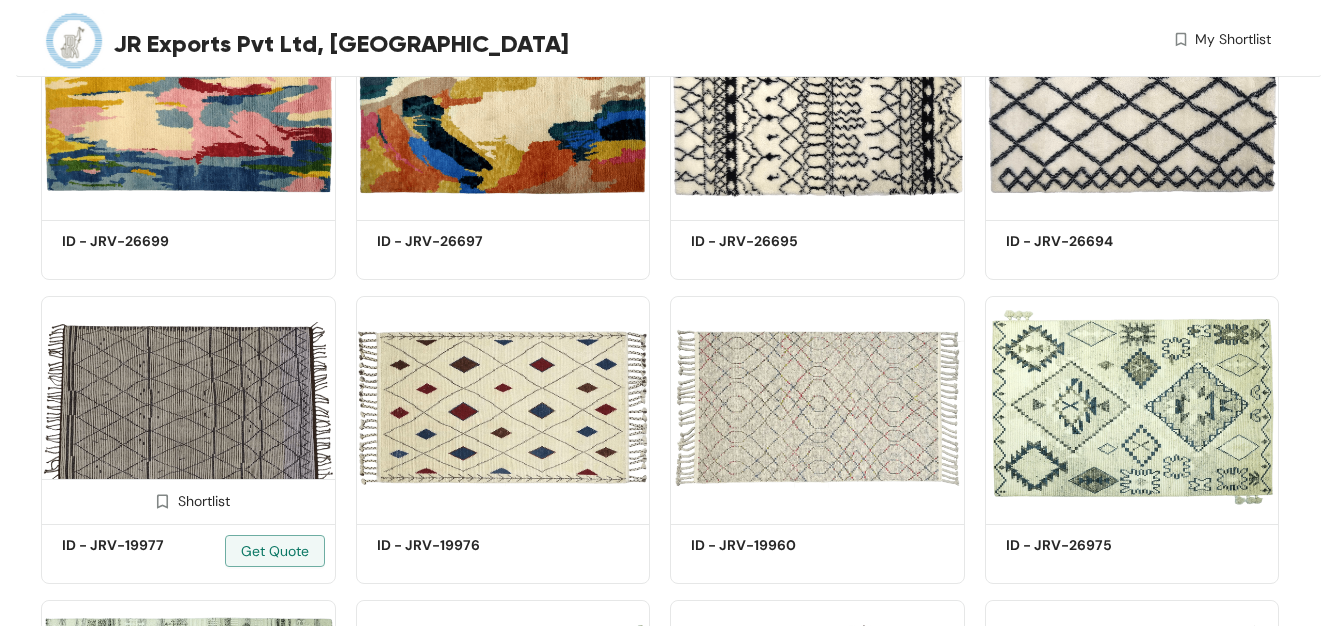 scroll, scrollTop: 4469, scrollLeft: 0, axis: vertical 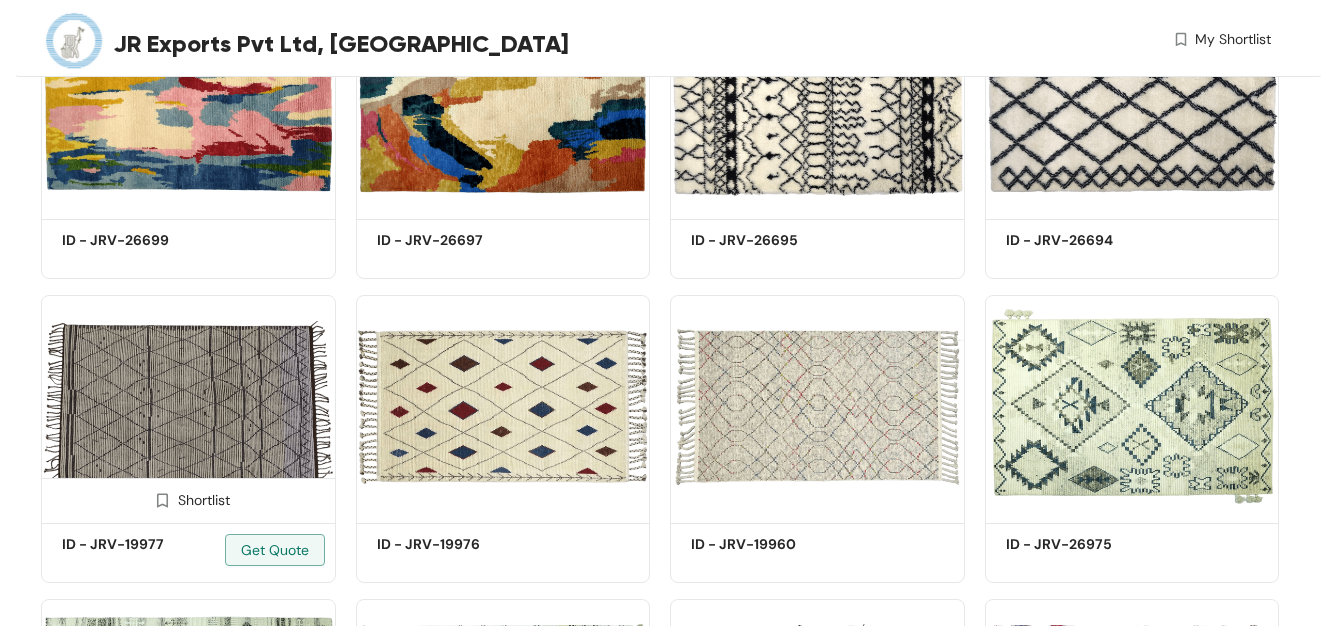 click at bounding box center (188, 406) 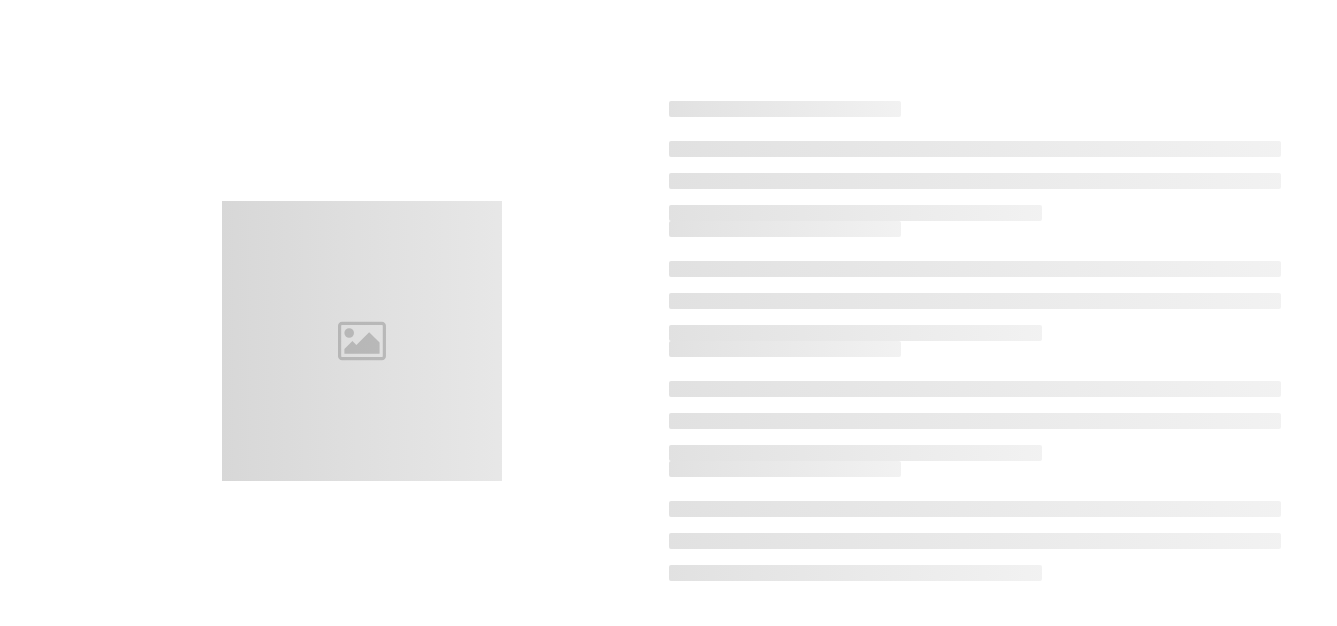 scroll, scrollTop: 0, scrollLeft: 0, axis: both 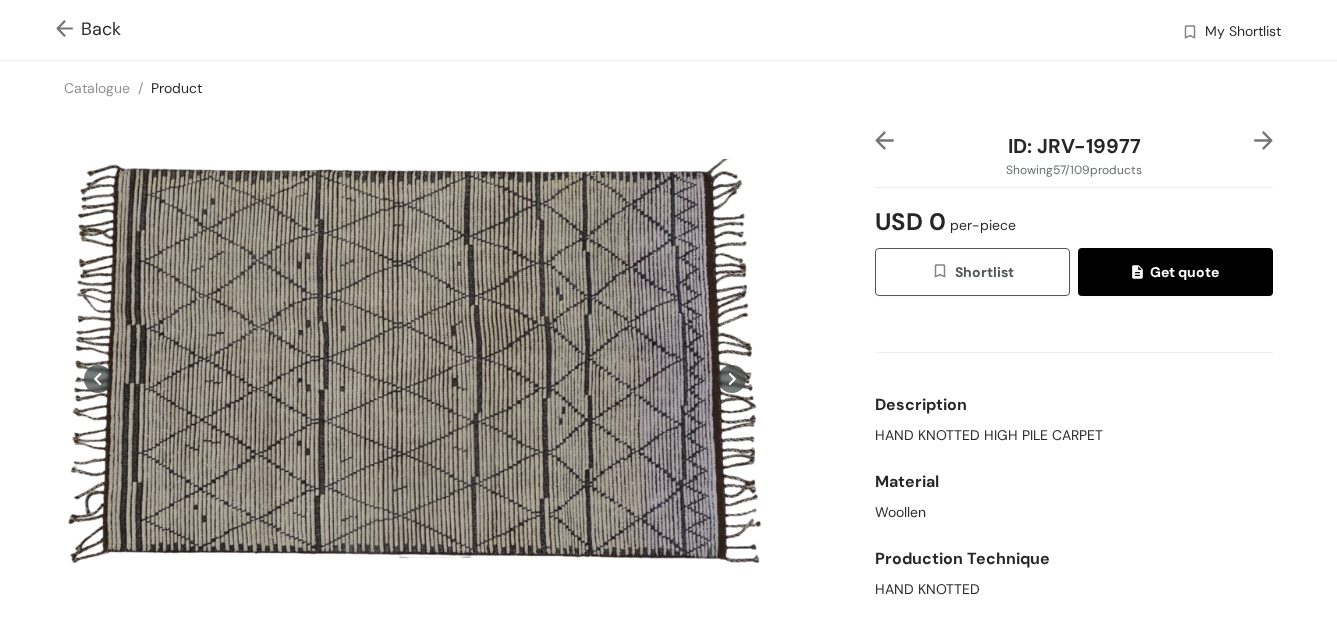 click at bounding box center (68, 30) 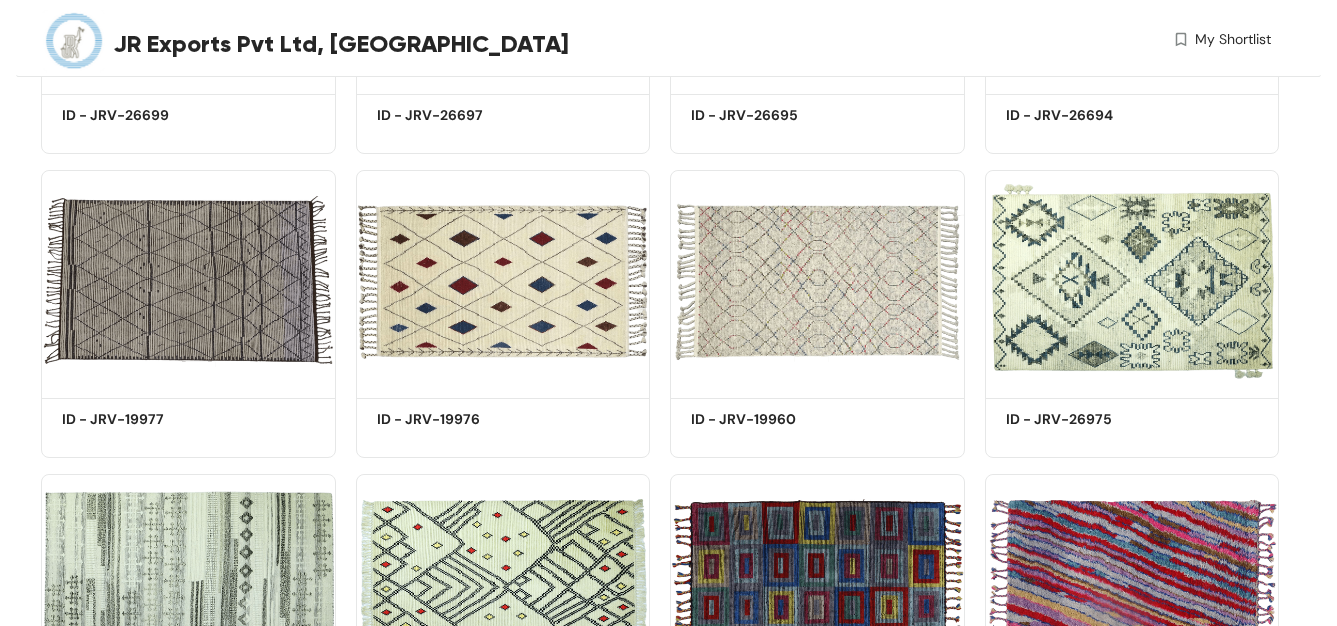 scroll, scrollTop: 4576, scrollLeft: 0, axis: vertical 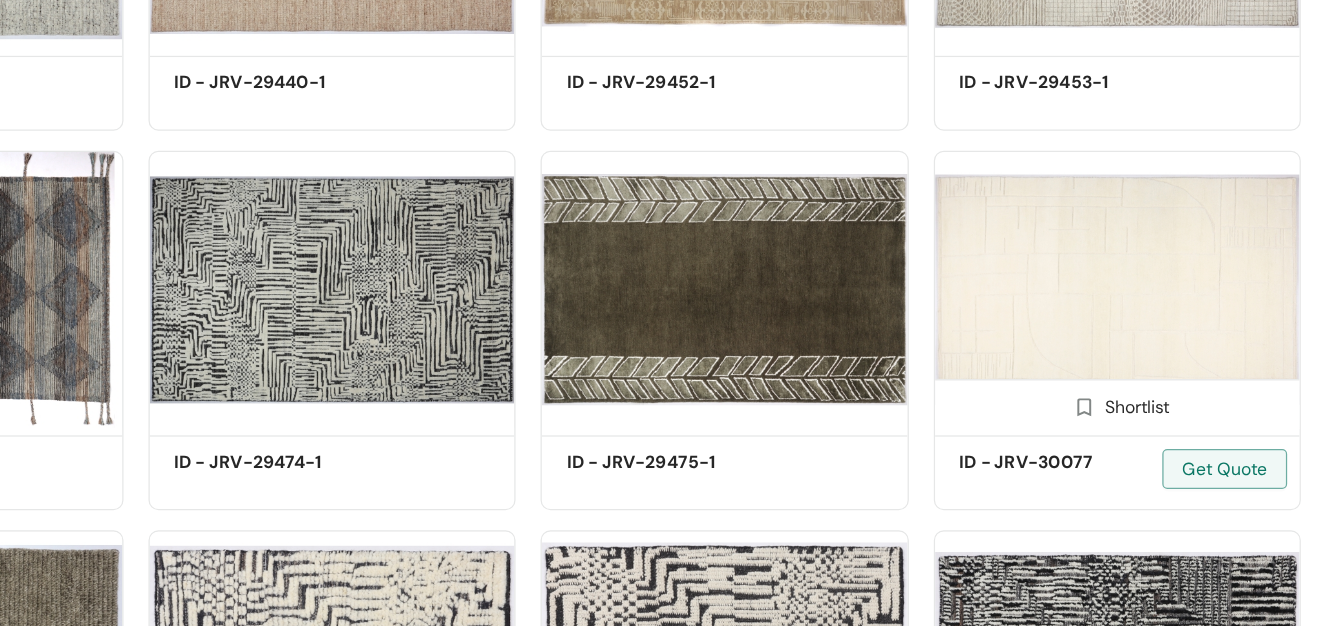 click on "ID - JRV-30077" at bounding box center [1091, 461] 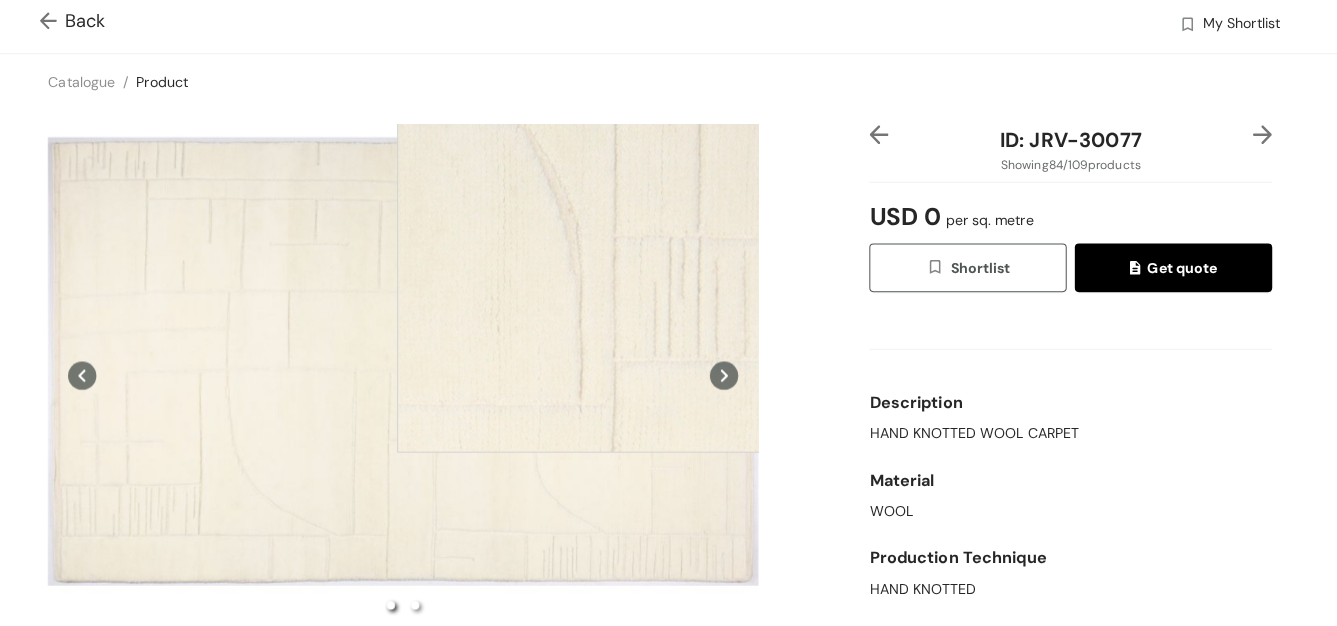 scroll, scrollTop: 0, scrollLeft: 0, axis: both 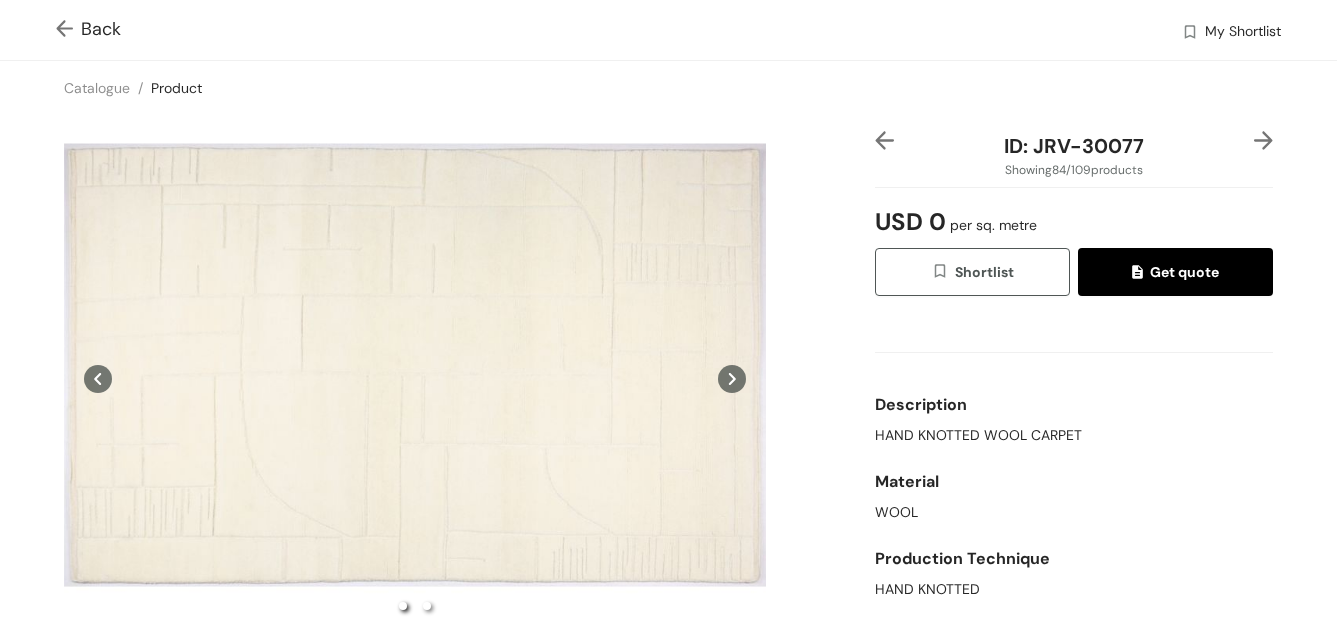 click at bounding box center [68, 30] 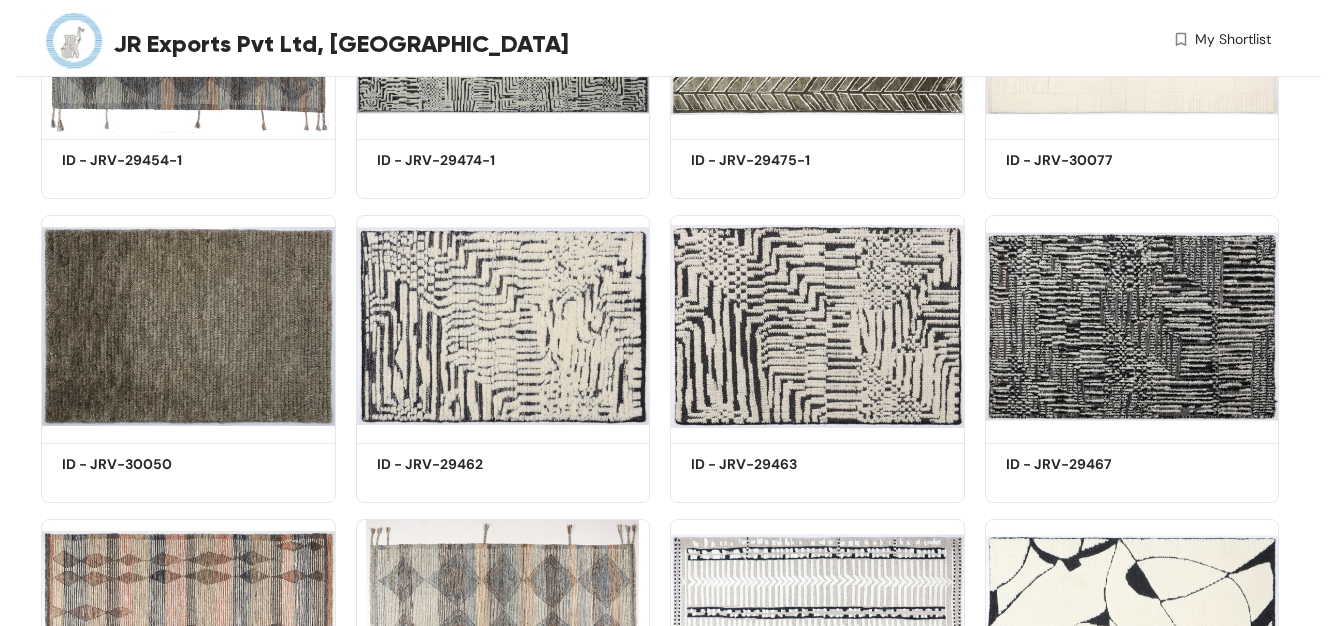 scroll, scrollTop: 6685, scrollLeft: 0, axis: vertical 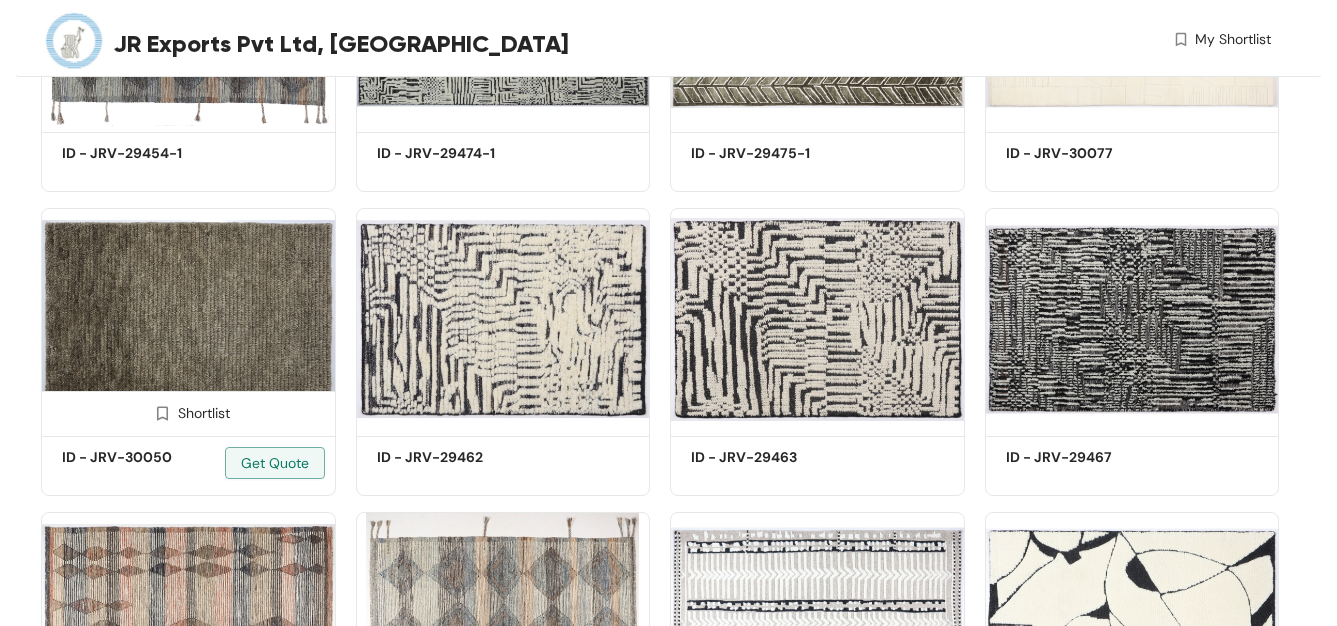 click at bounding box center [188, 319] 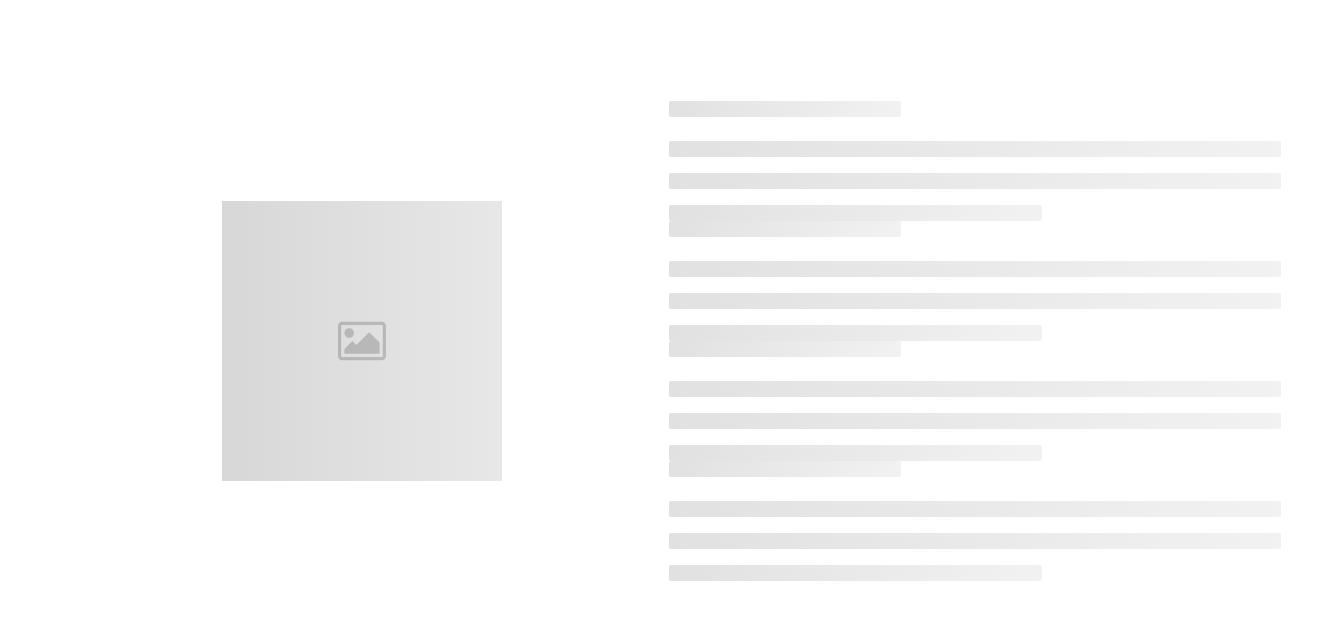 scroll, scrollTop: 0, scrollLeft: 0, axis: both 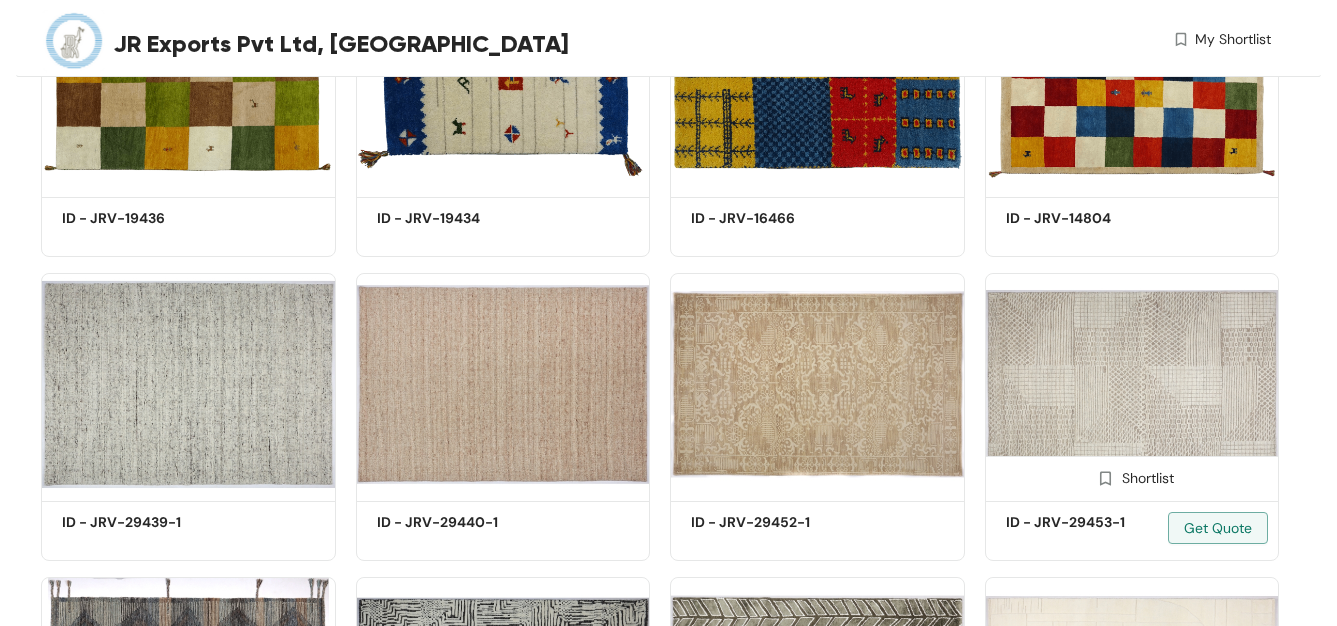 click at bounding box center [1132, 384] 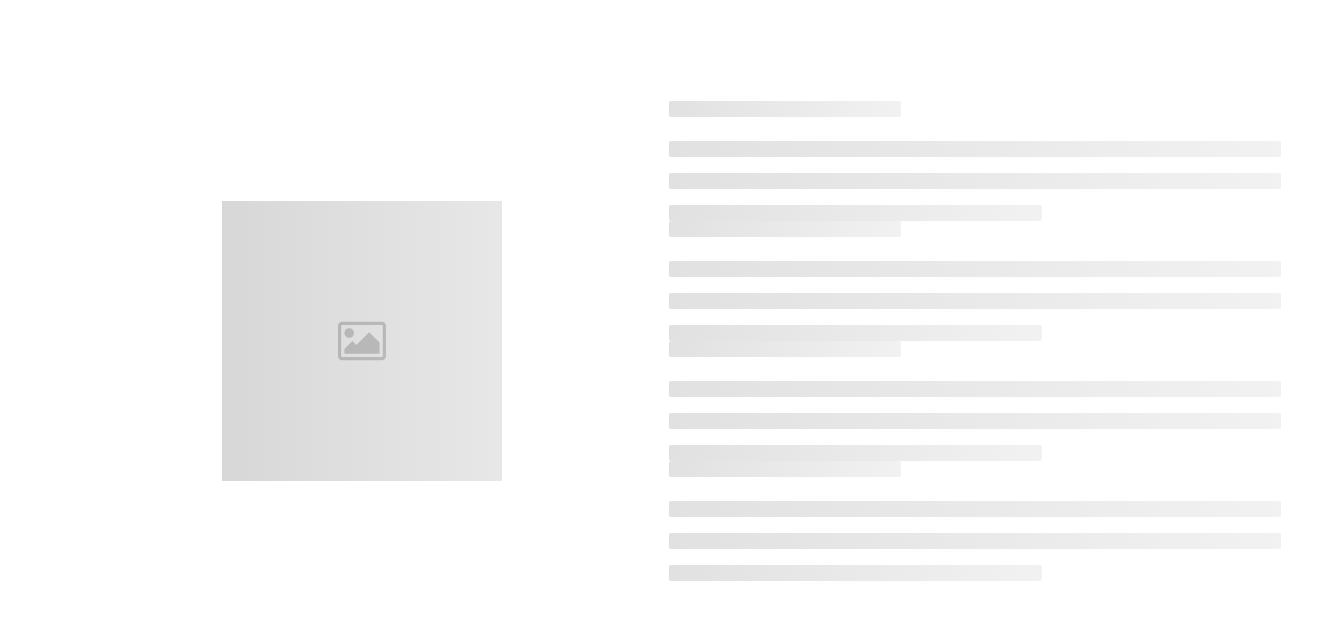 scroll, scrollTop: 0, scrollLeft: 0, axis: both 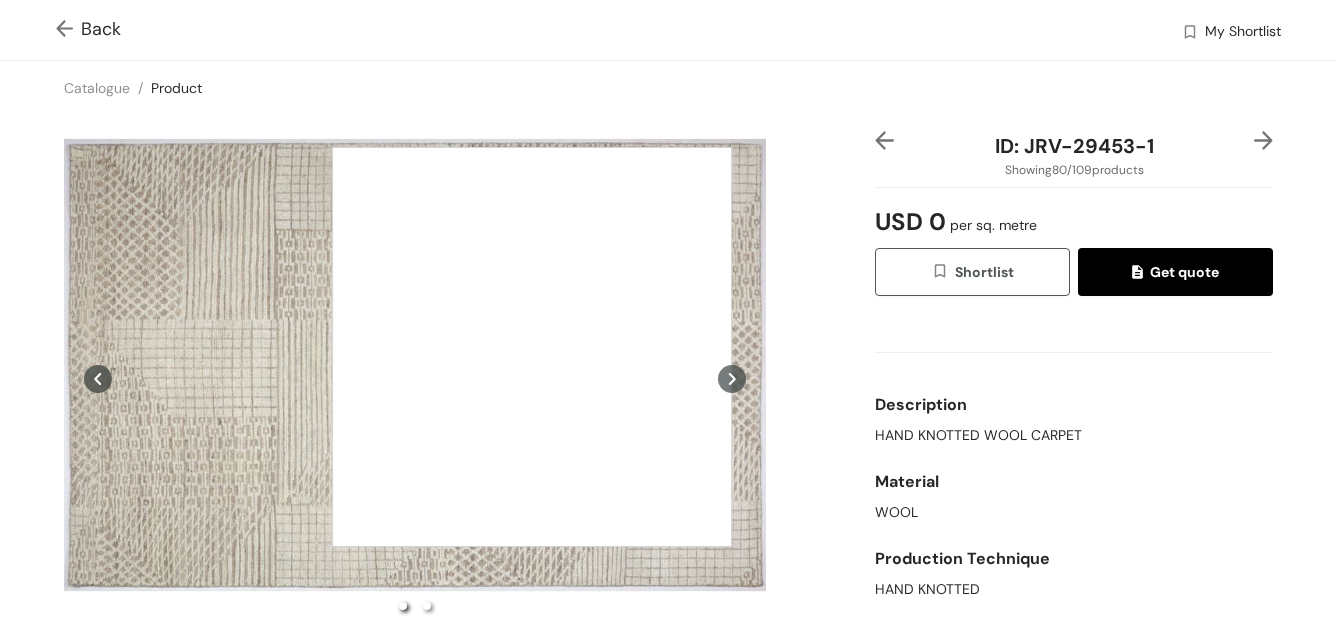 click at bounding box center [532, 347] 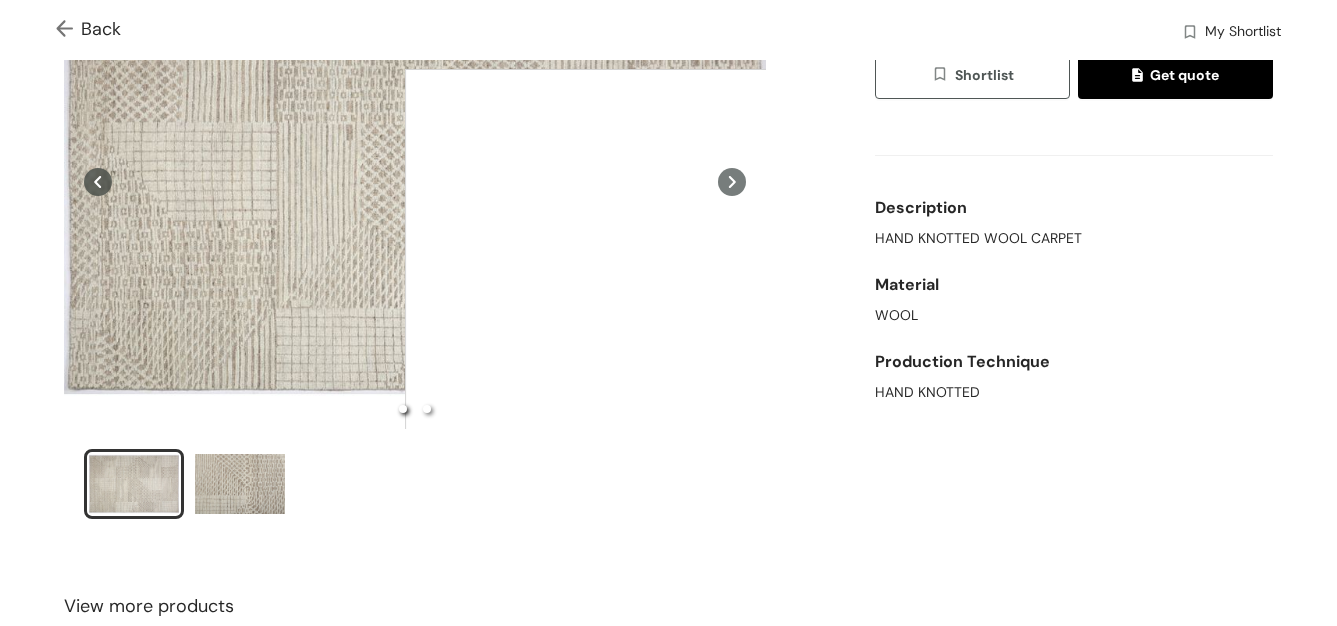 scroll, scrollTop: 284, scrollLeft: 0, axis: vertical 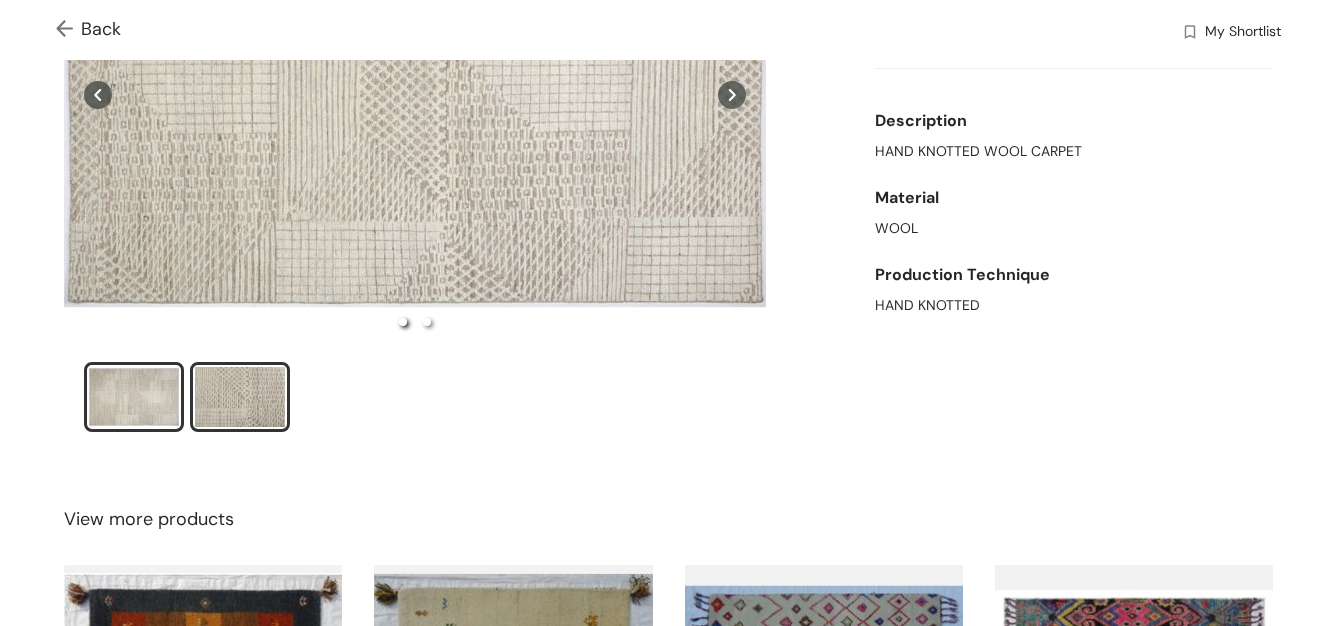 click at bounding box center (240, 397) 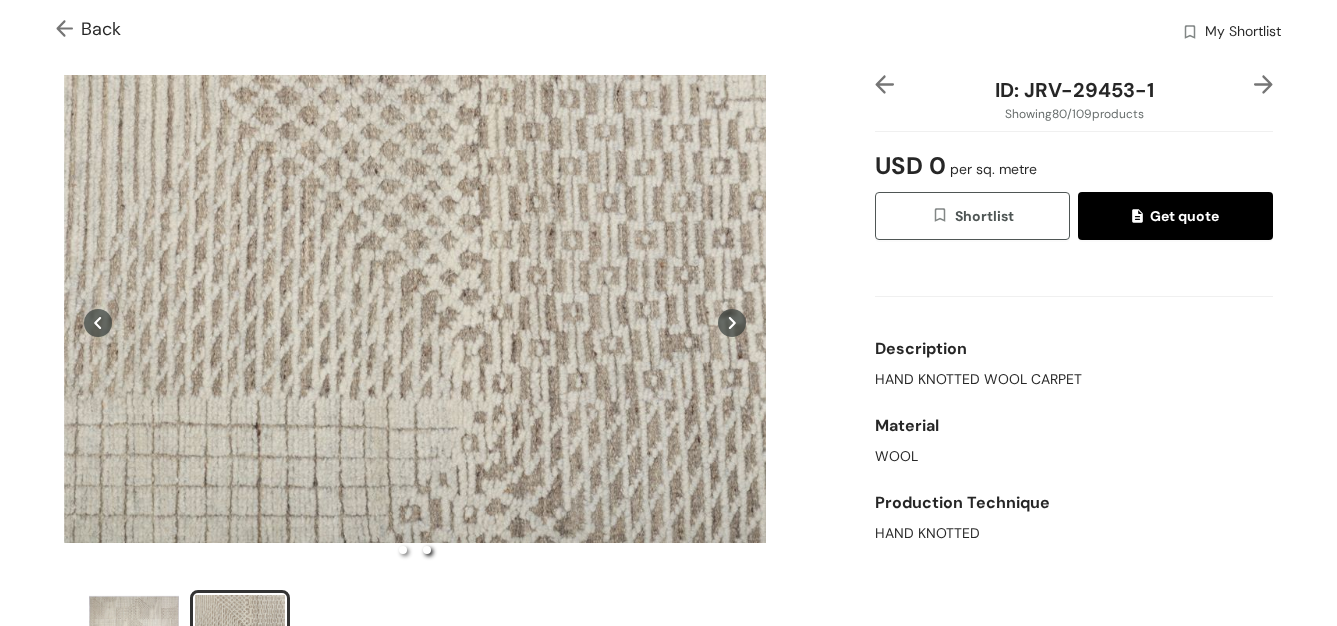 scroll, scrollTop: 54, scrollLeft: 0, axis: vertical 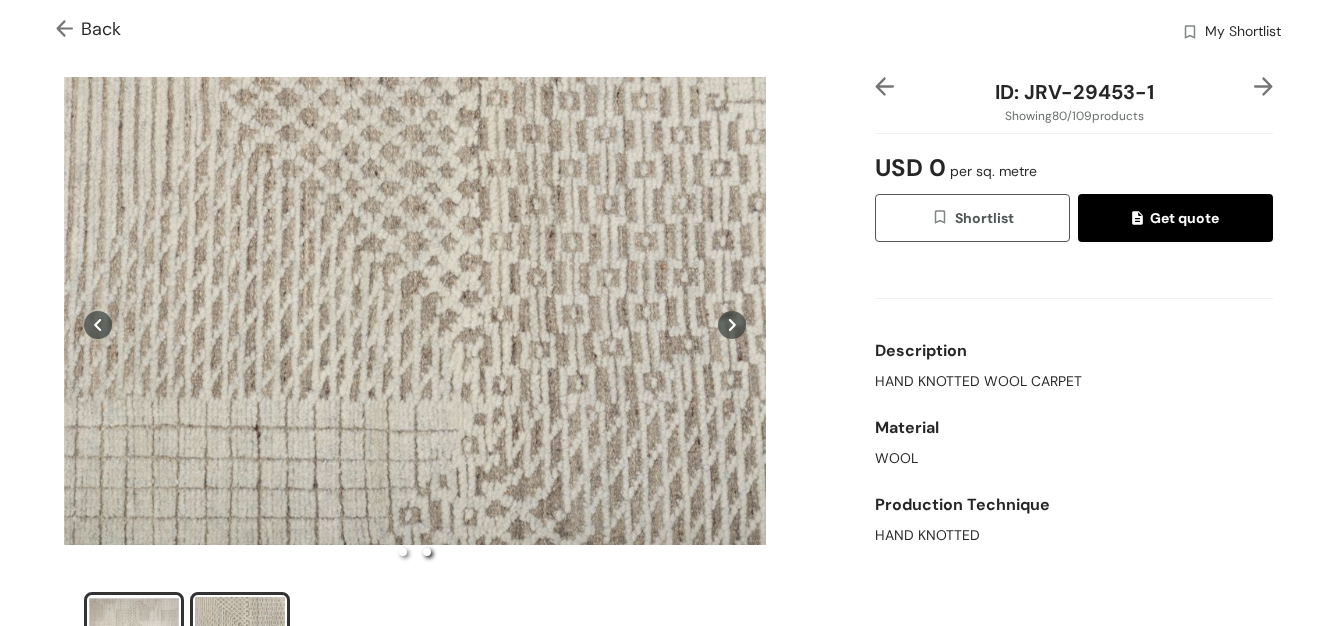 click at bounding box center [134, 627] 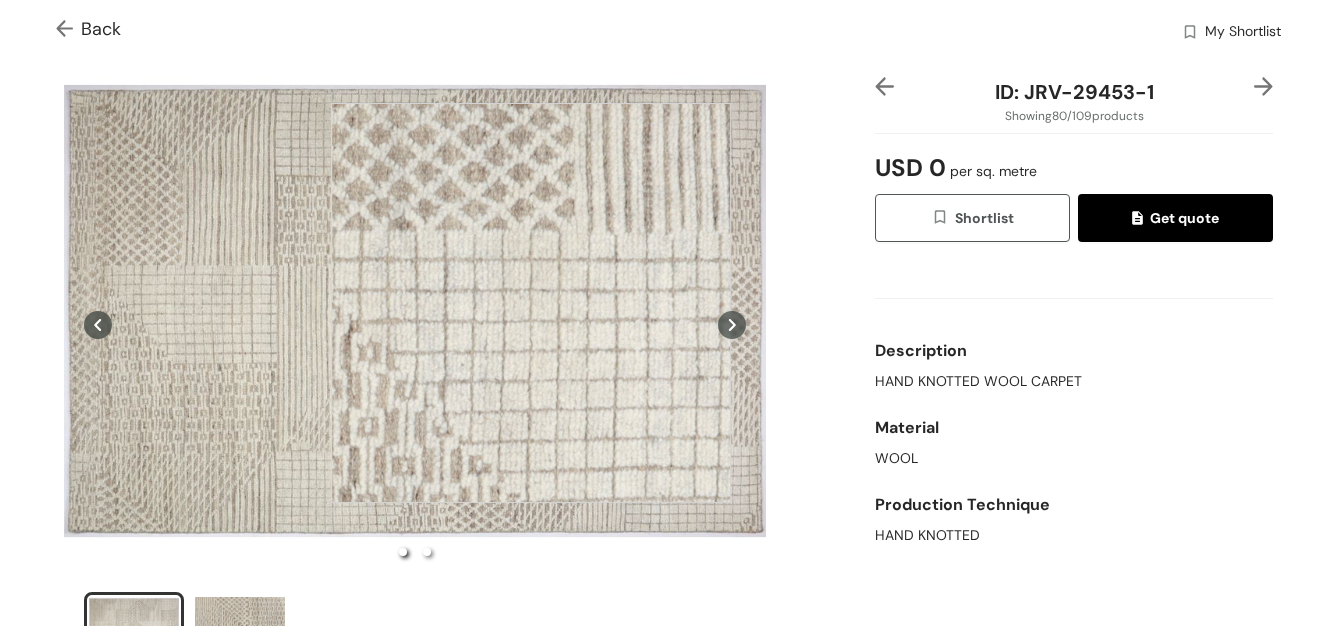 type 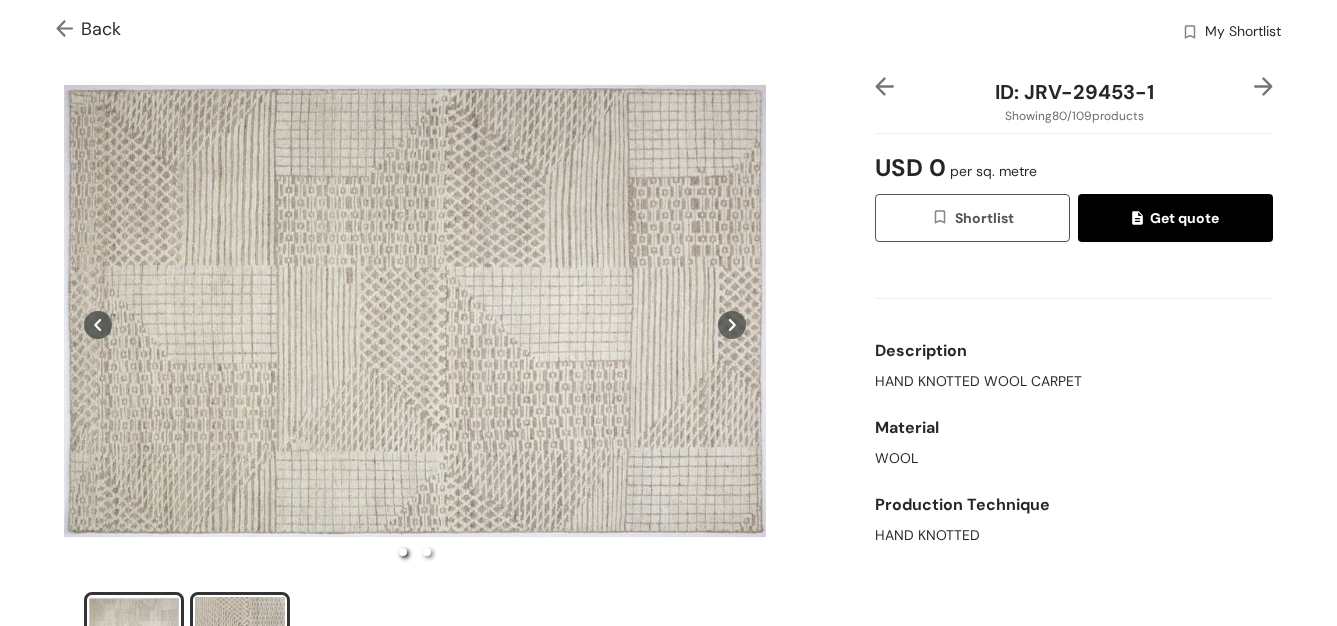 click at bounding box center [240, 627] 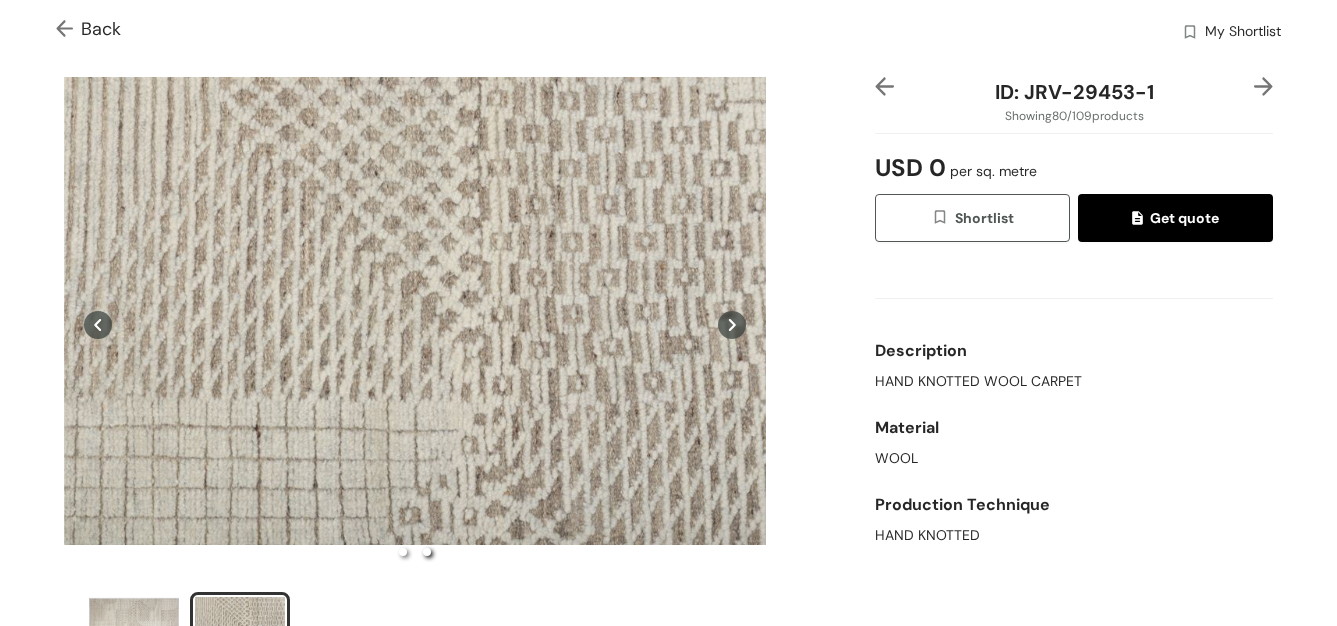 type 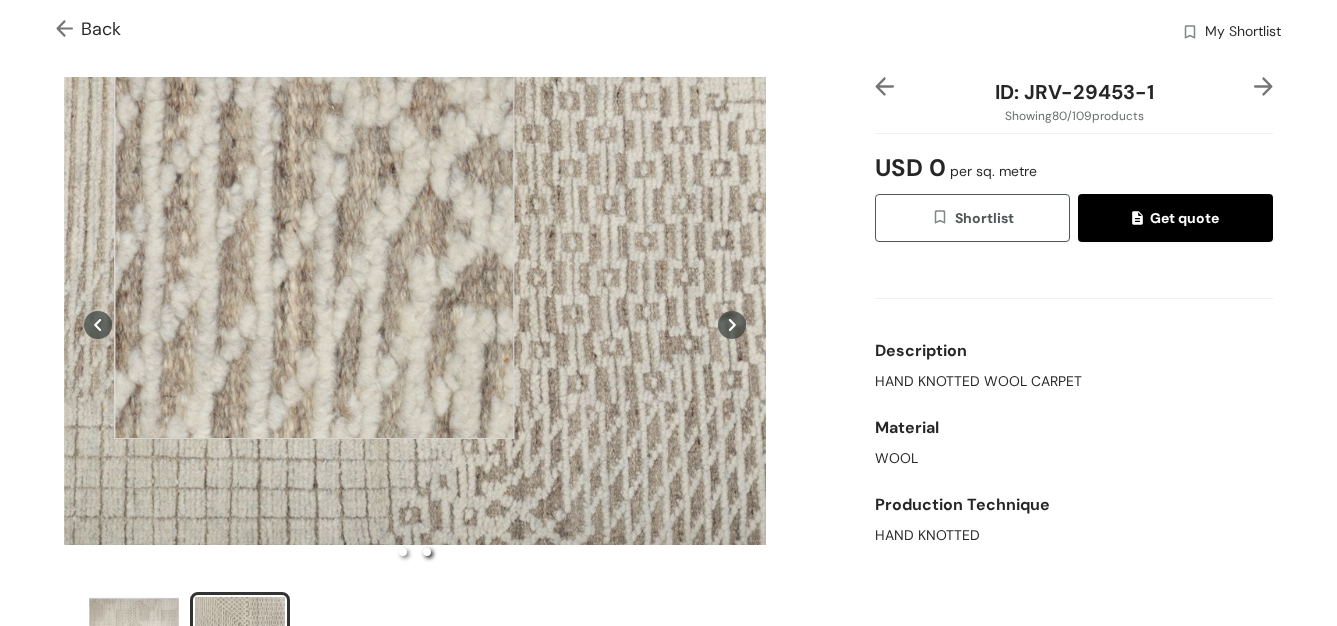 click at bounding box center (314, 239) 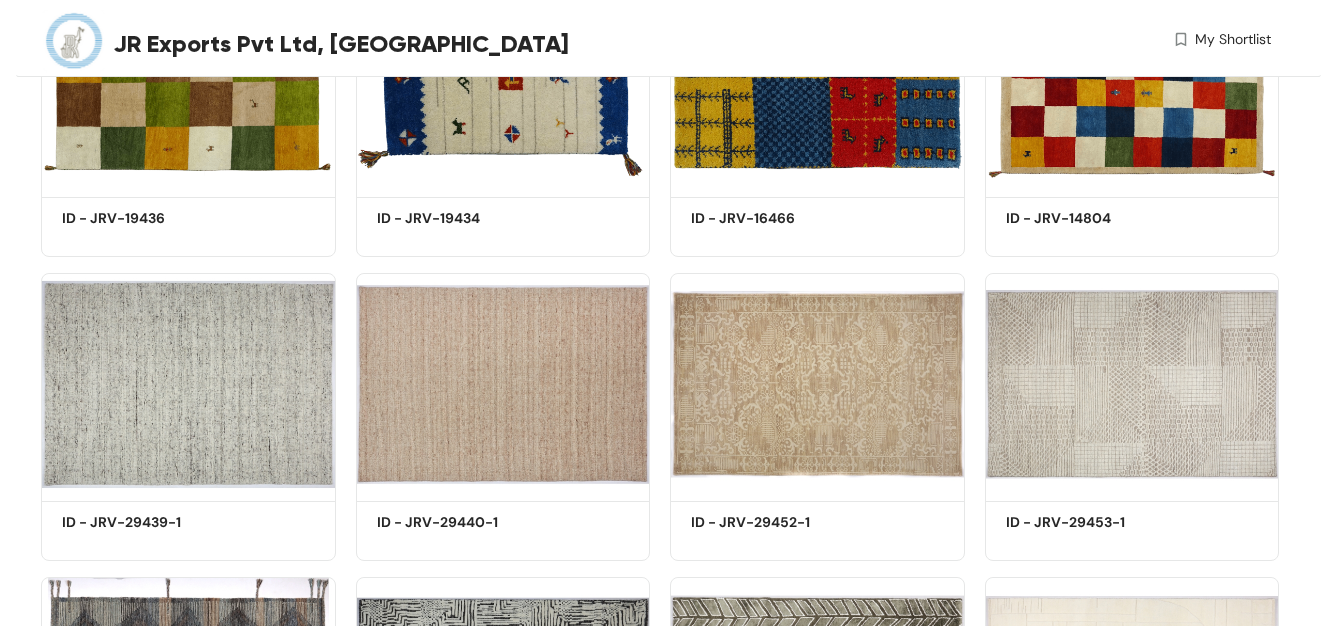 scroll, scrollTop: 6012, scrollLeft: 0, axis: vertical 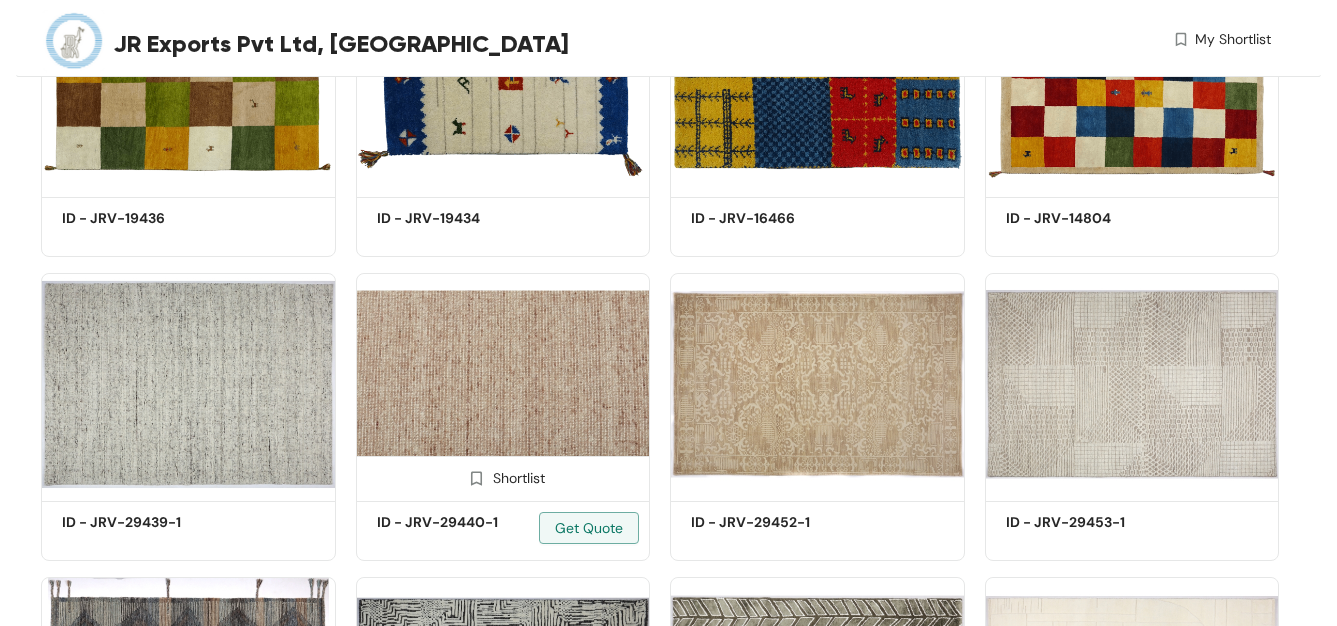 click at bounding box center (503, 384) 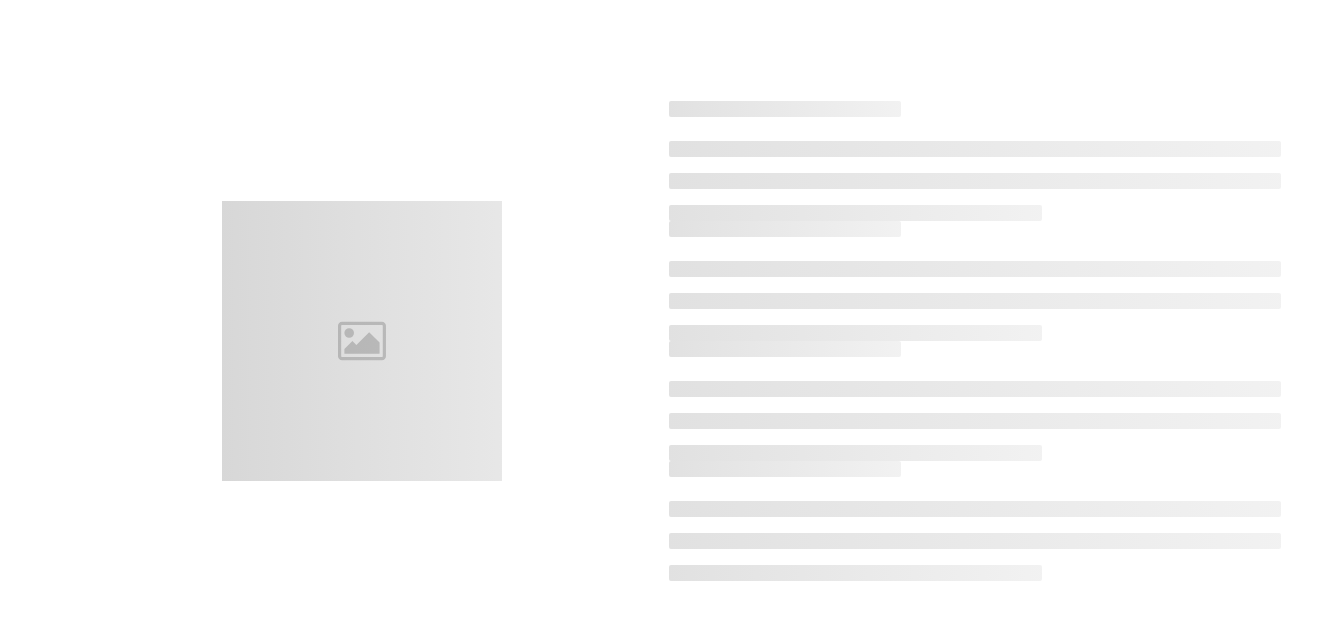 scroll, scrollTop: 0, scrollLeft: 0, axis: both 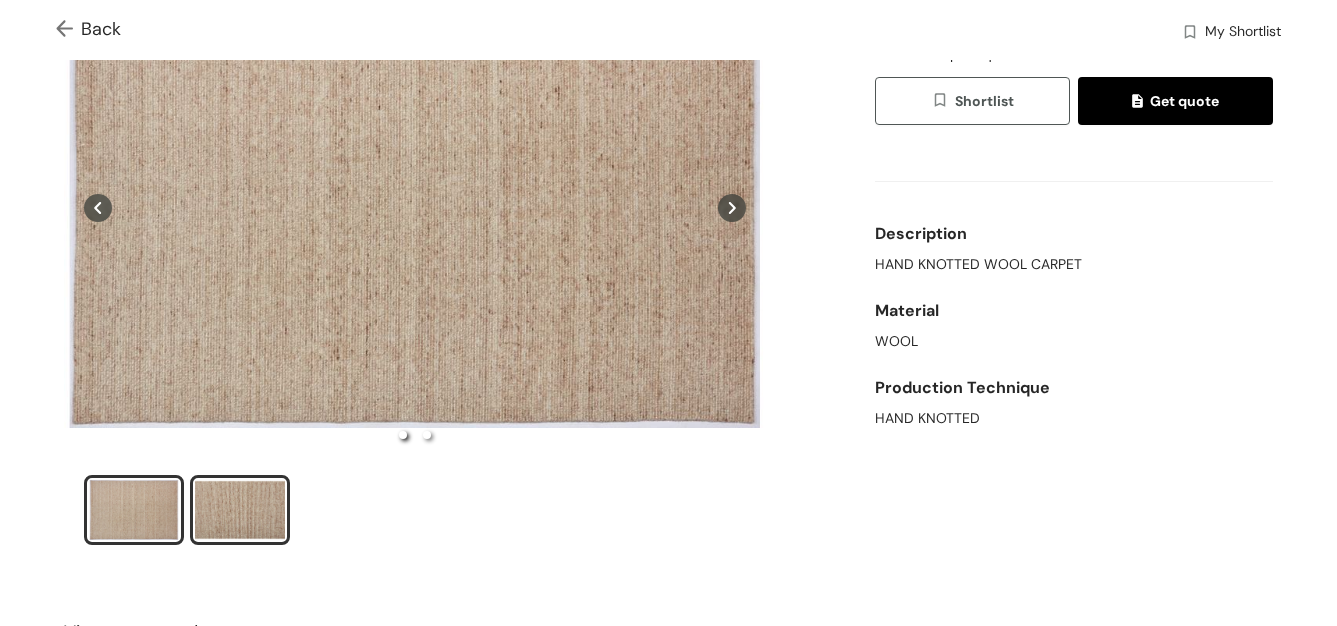 click at bounding box center [240, 510] 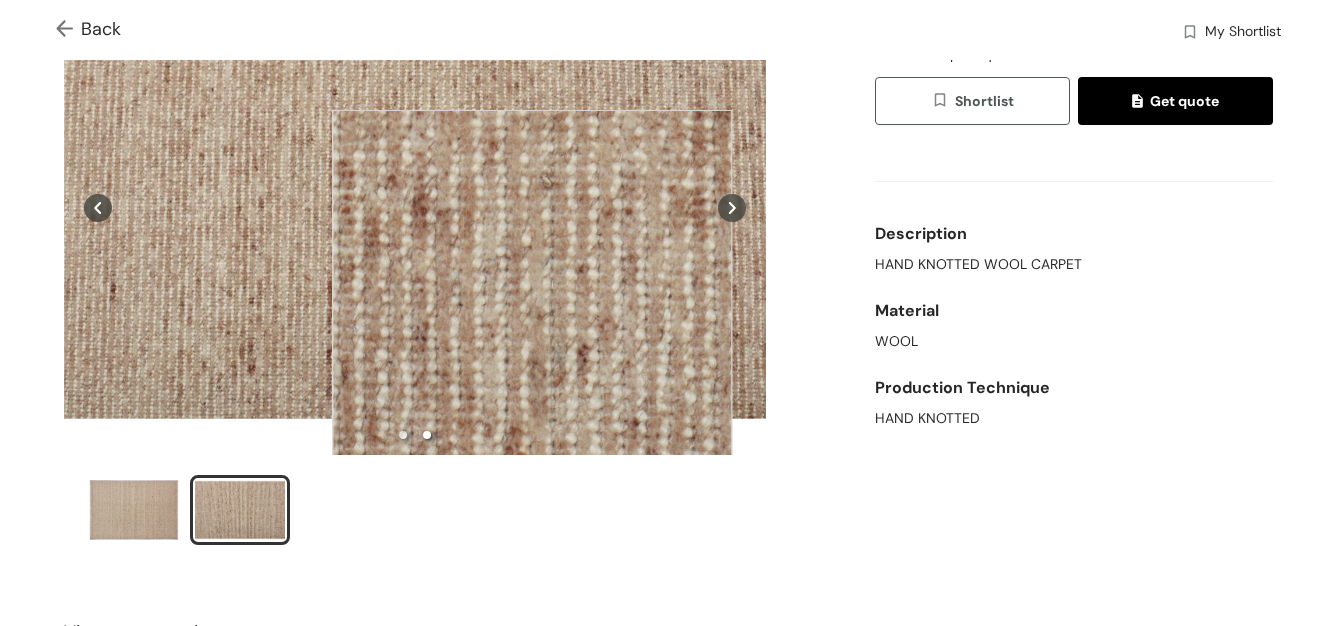 scroll, scrollTop: 0, scrollLeft: 0, axis: both 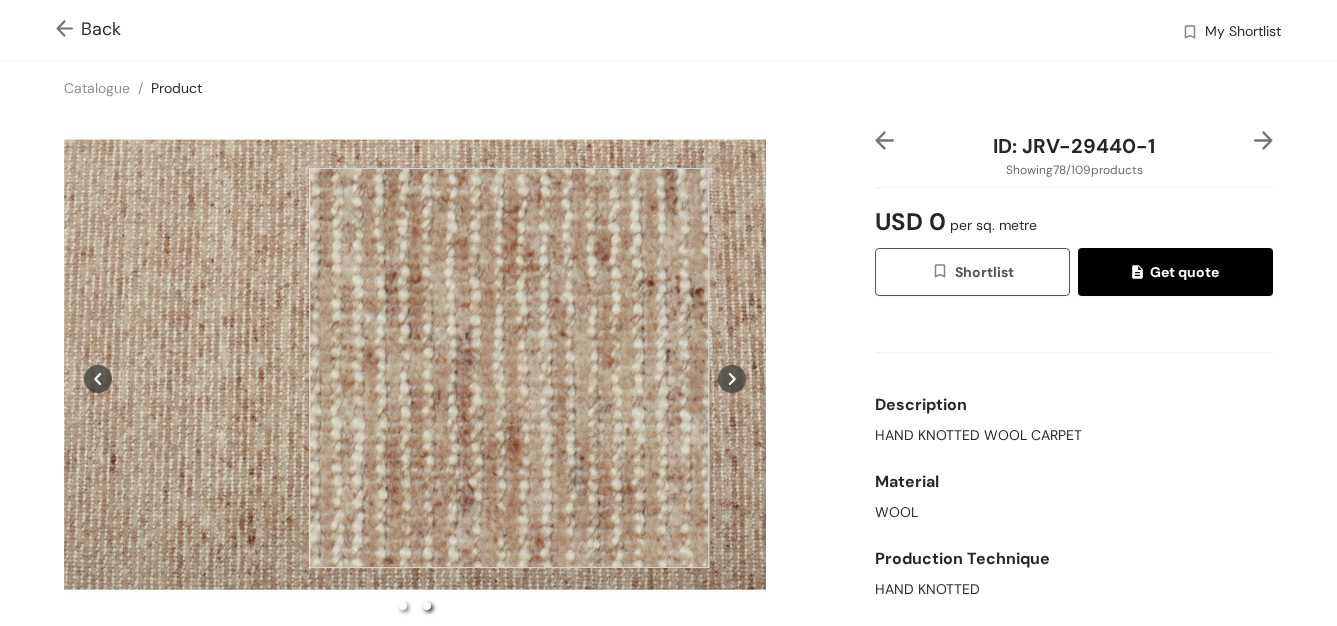 type 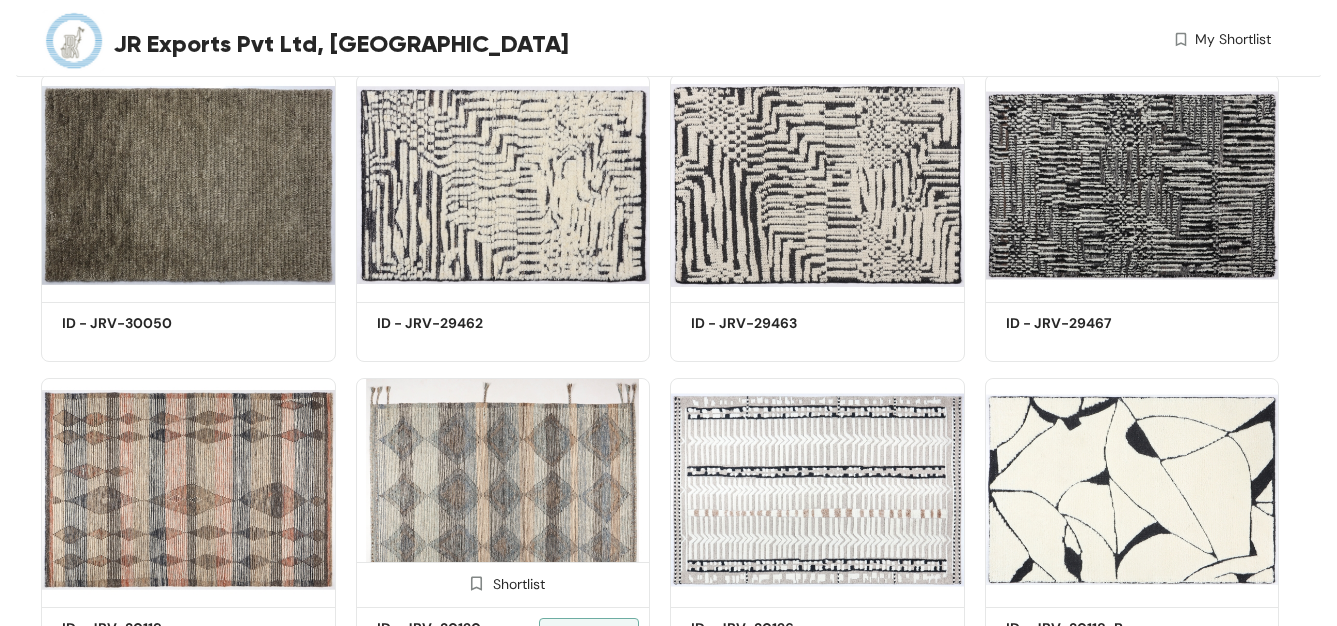 scroll, scrollTop: 6807, scrollLeft: 0, axis: vertical 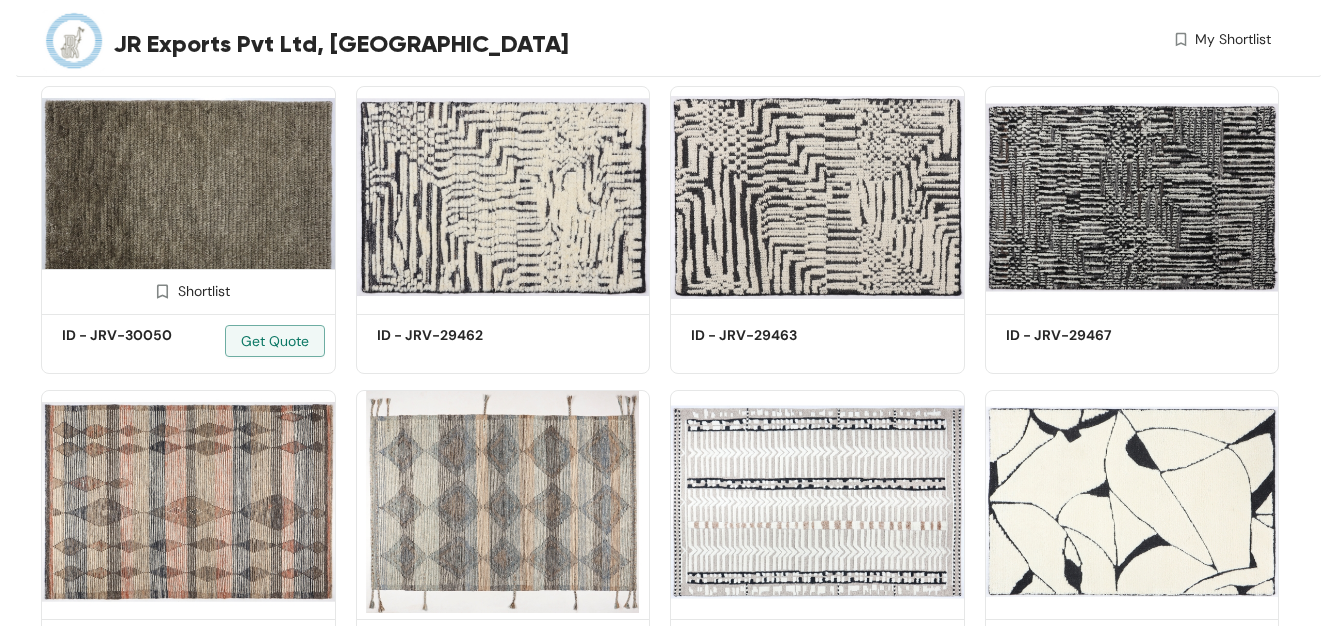 click at bounding box center [188, 197] 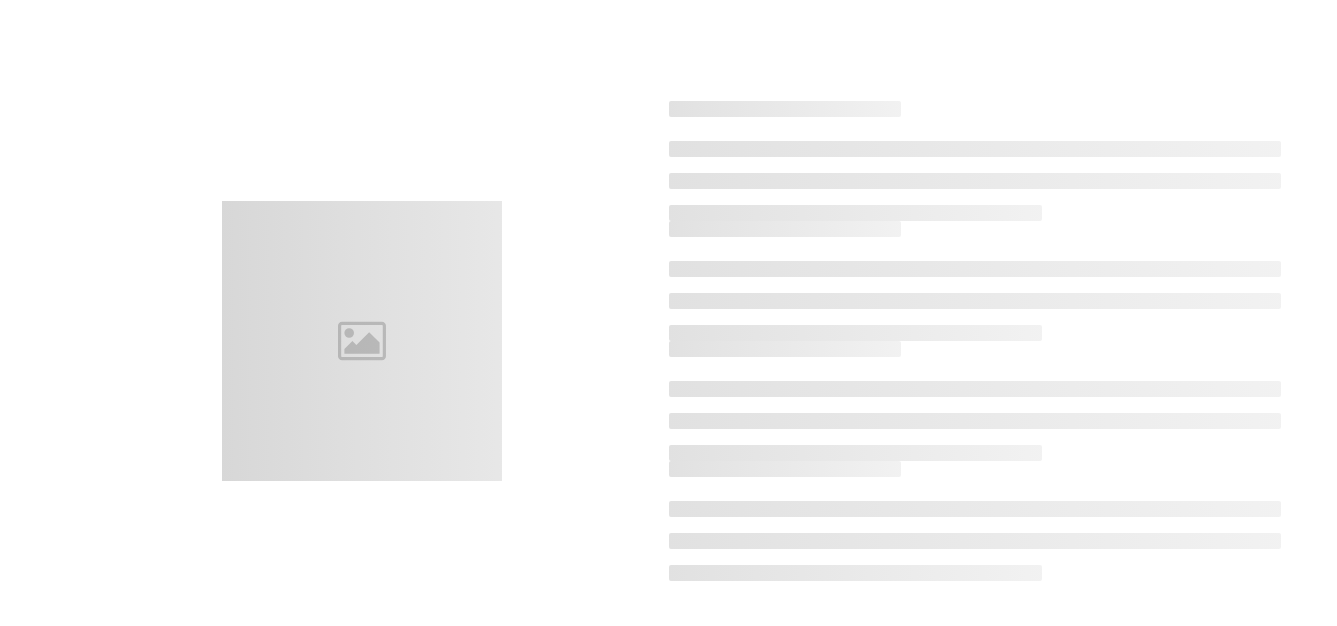 scroll, scrollTop: 0, scrollLeft: 0, axis: both 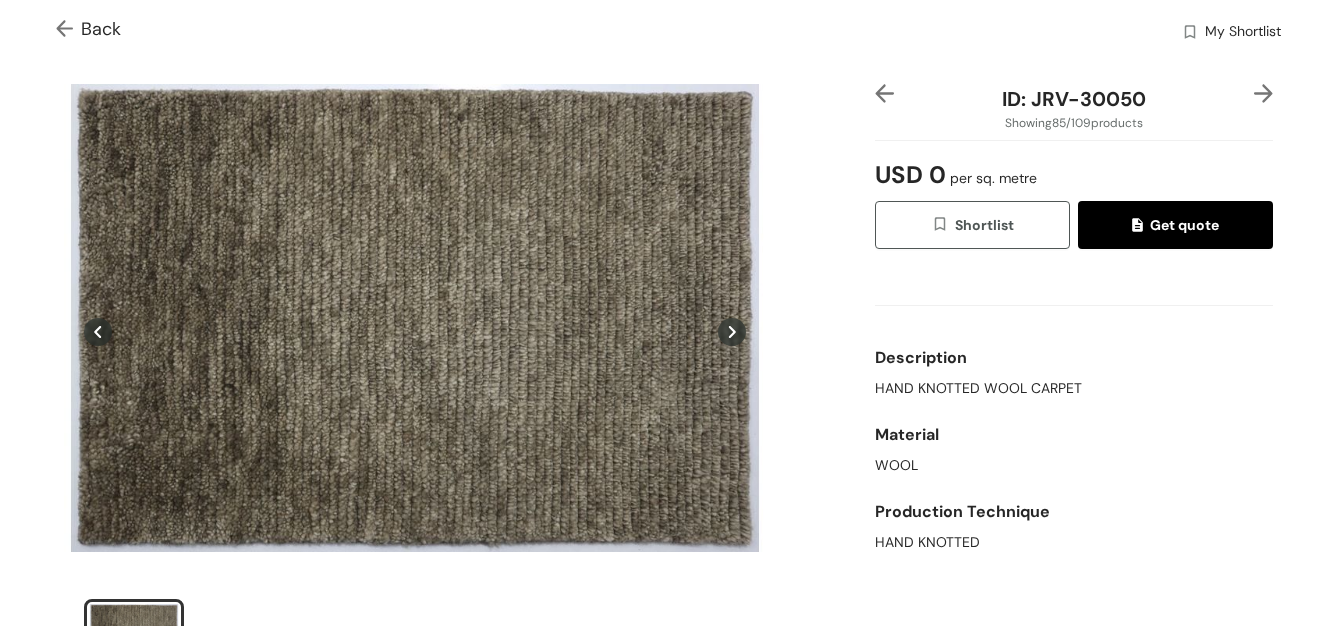 click at bounding box center [68, 30] 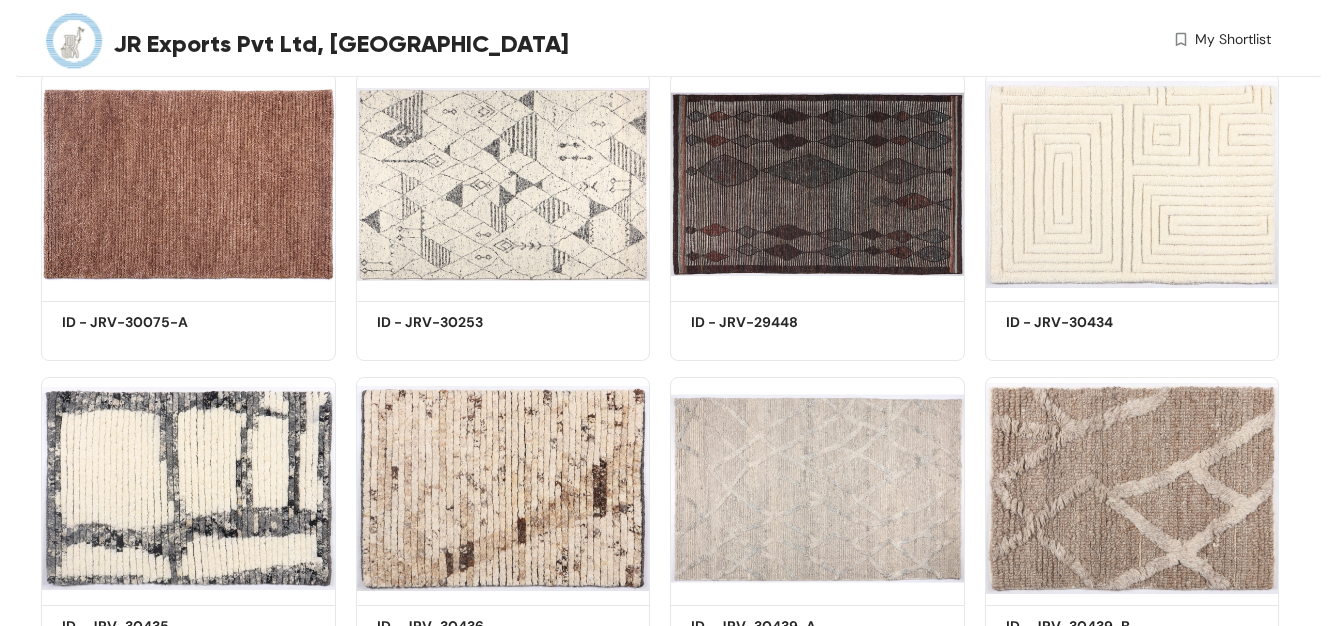 scroll, scrollTop: 7727, scrollLeft: 0, axis: vertical 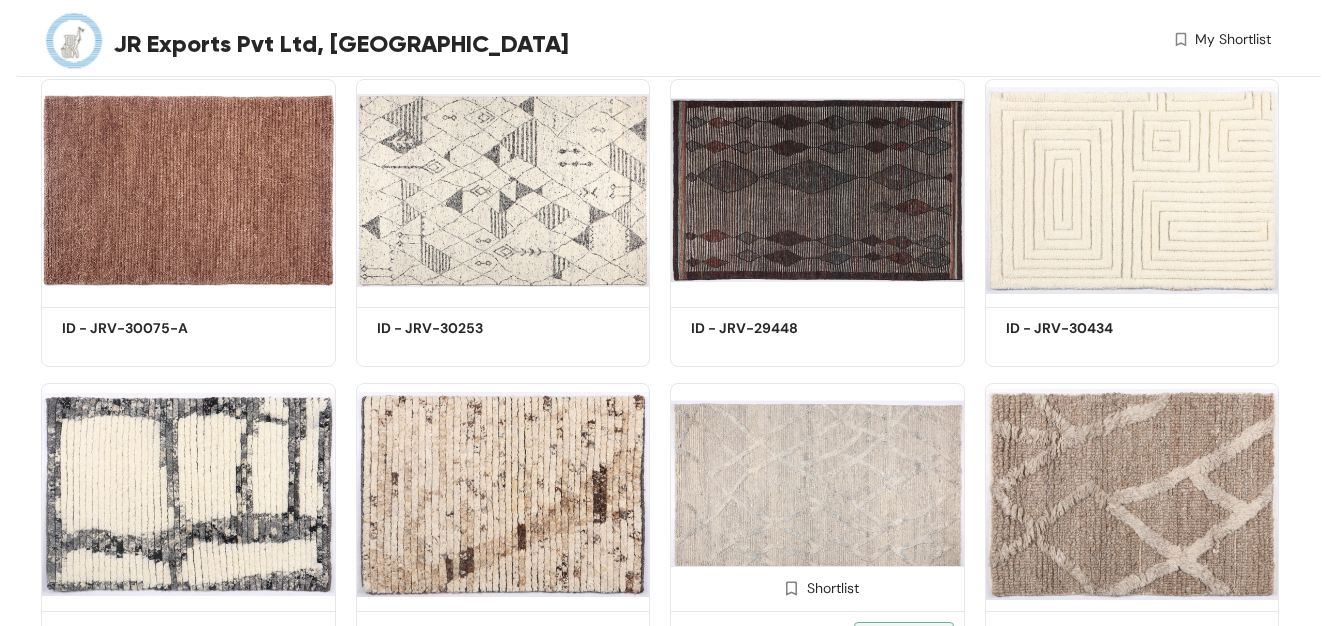 click at bounding box center [817, 494] 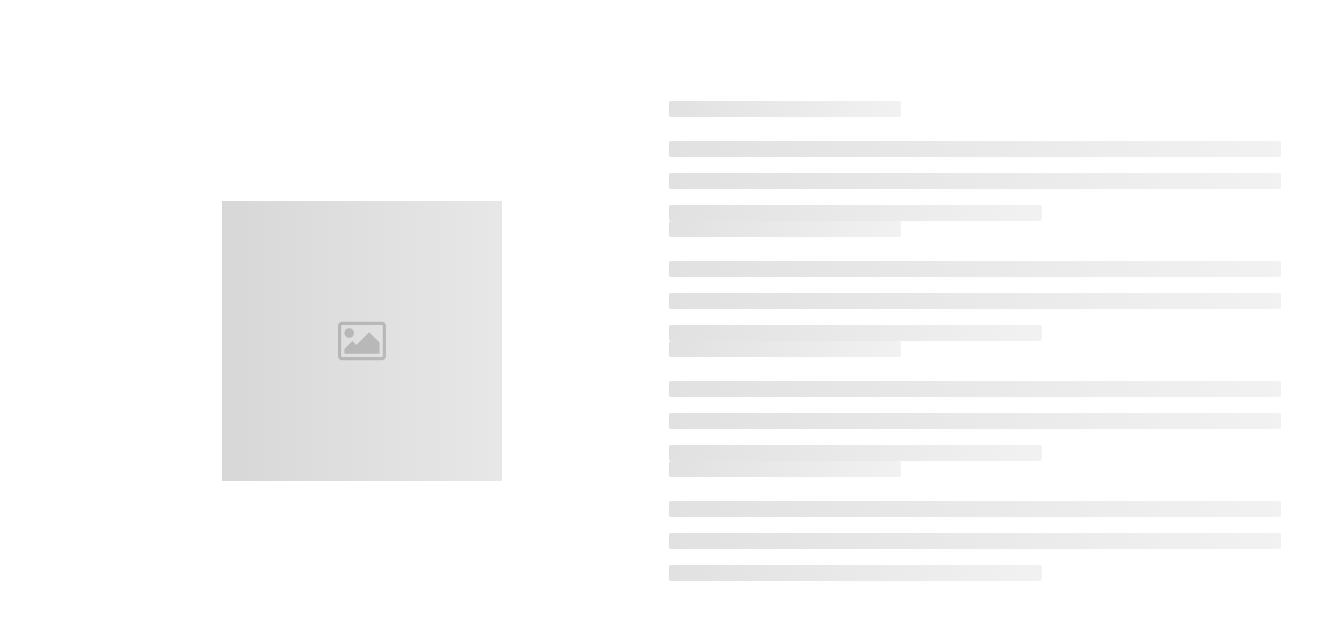 scroll, scrollTop: 0, scrollLeft: 0, axis: both 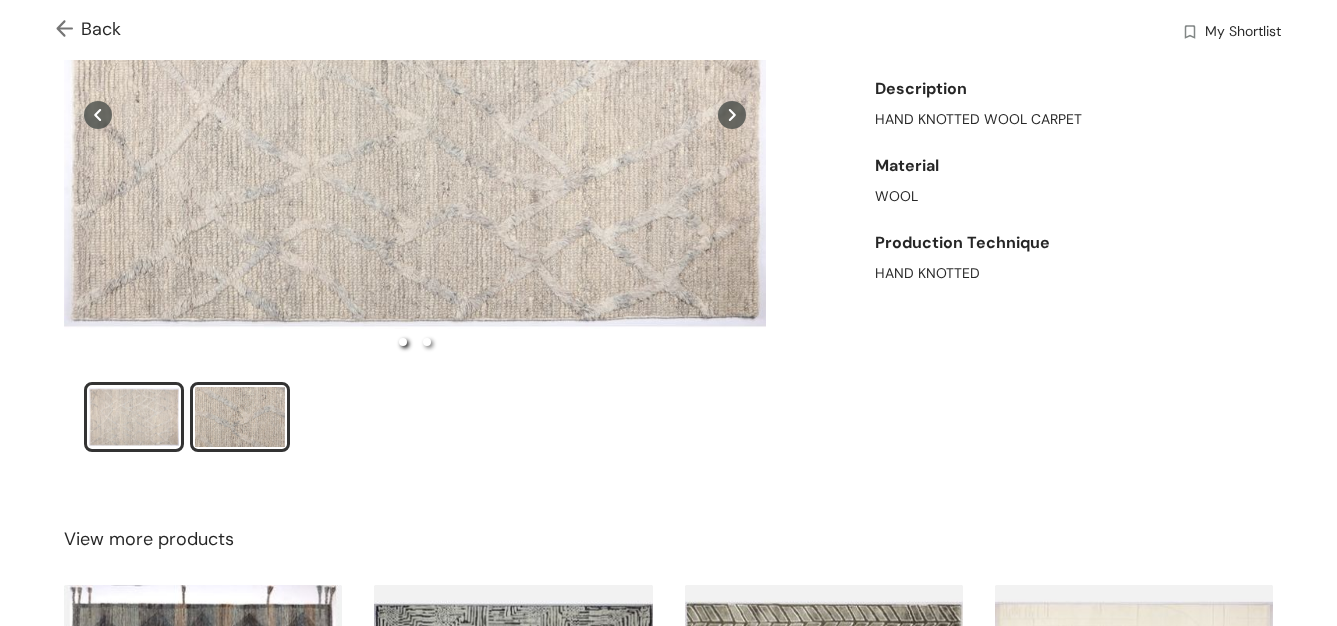click at bounding box center (240, 417) 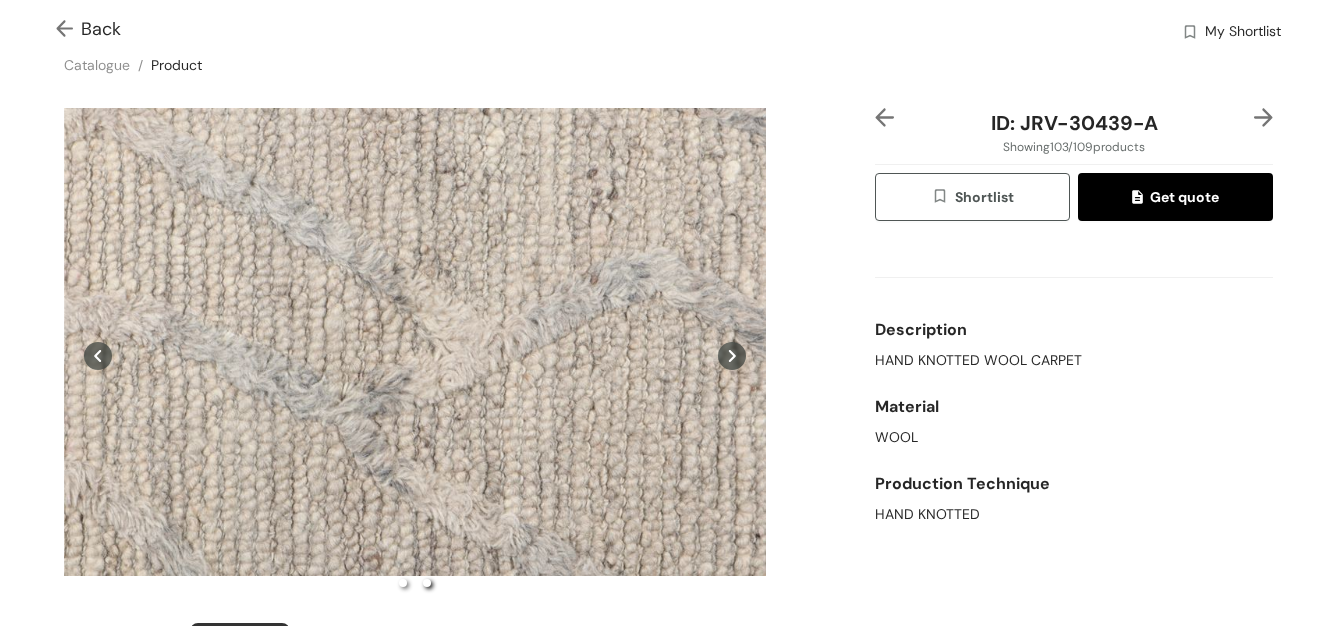 scroll, scrollTop: 13, scrollLeft: 0, axis: vertical 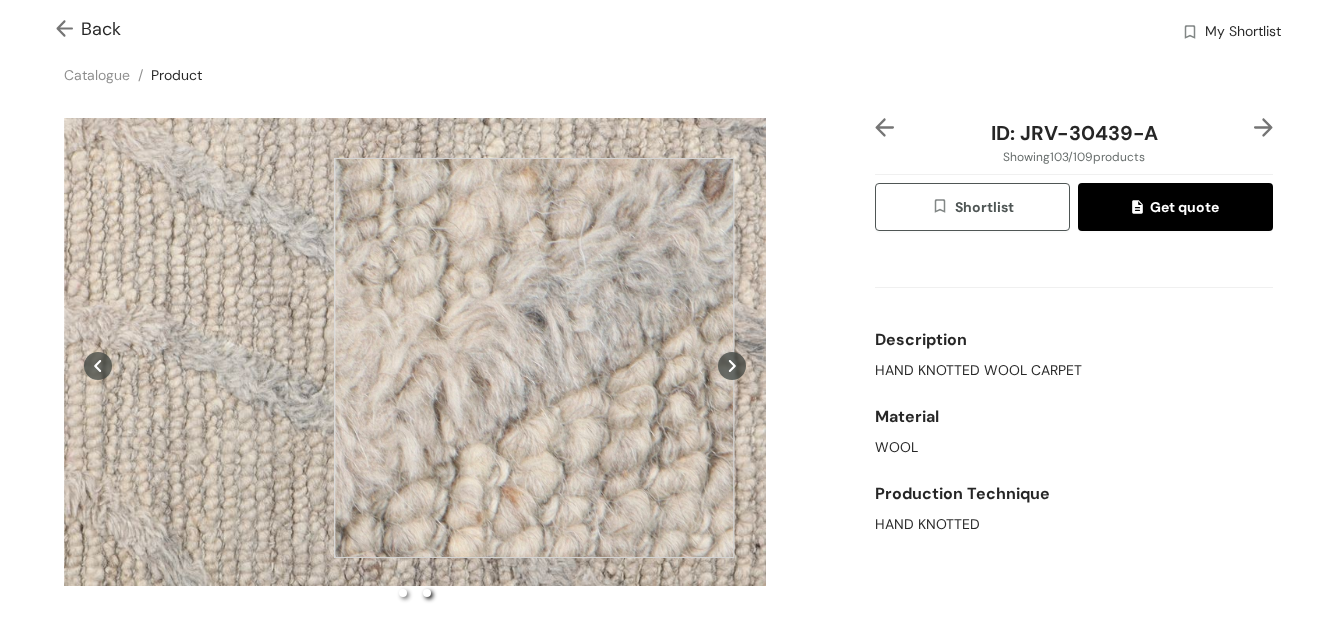 type 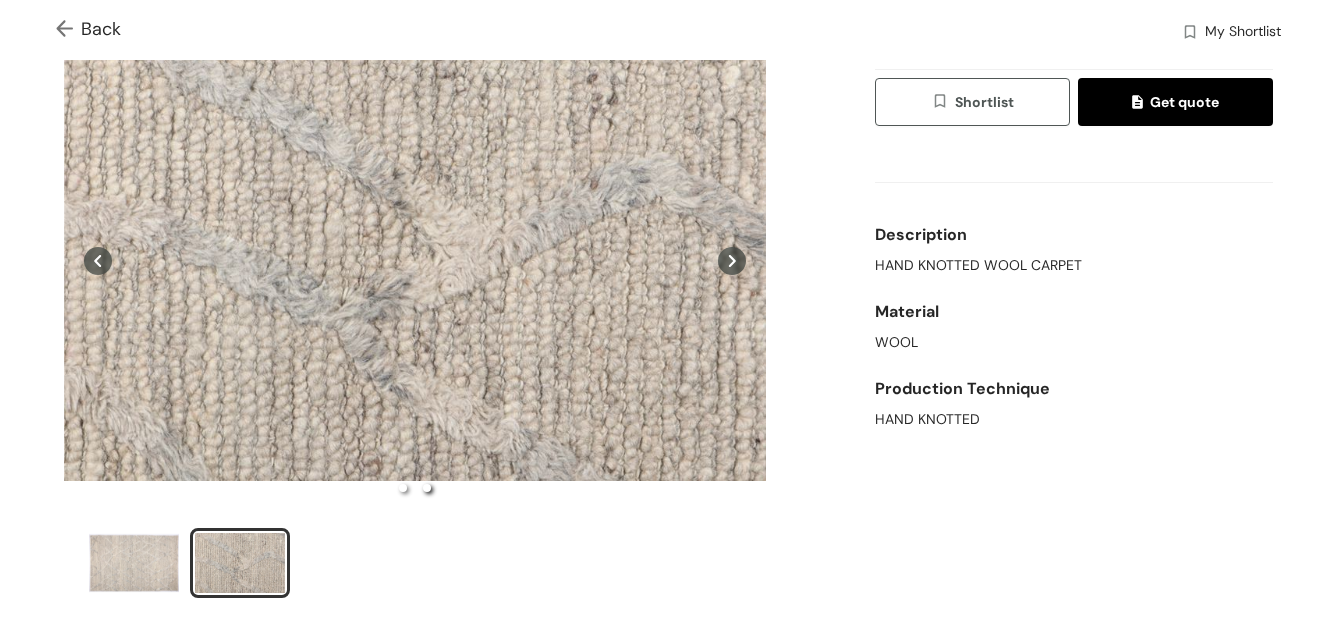 scroll, scrollTop: 132, scrollLeft: 0, axis: vertical 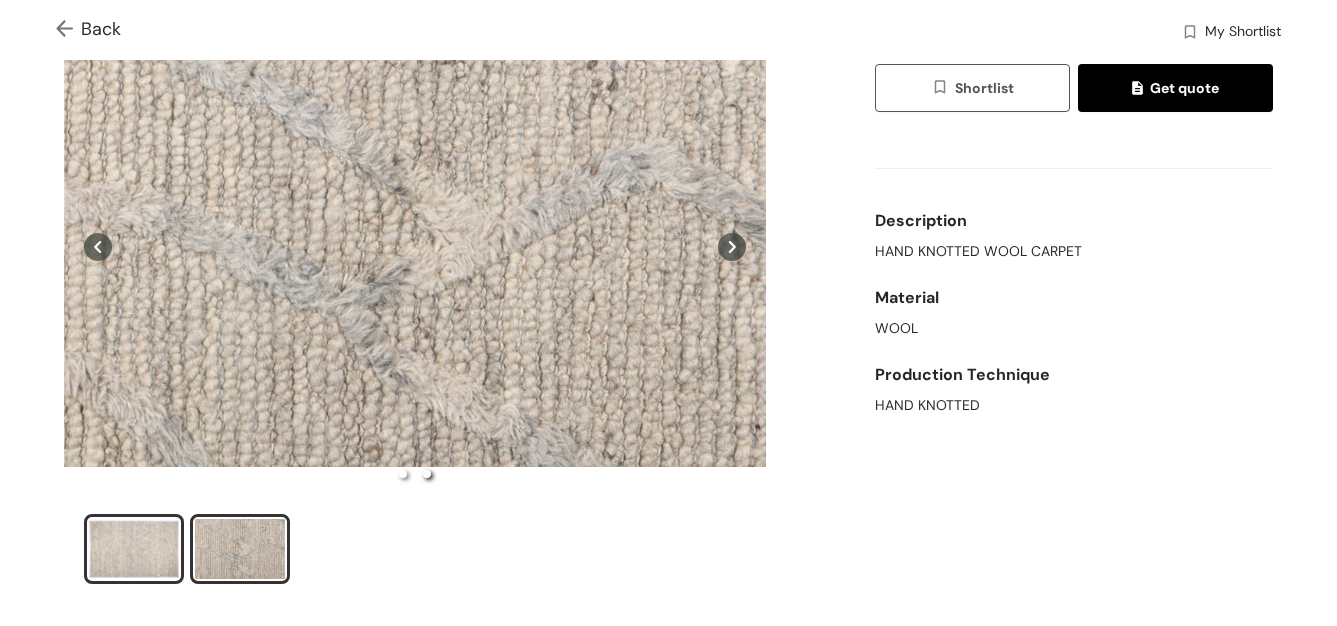 click at bounding box center (134, 549) 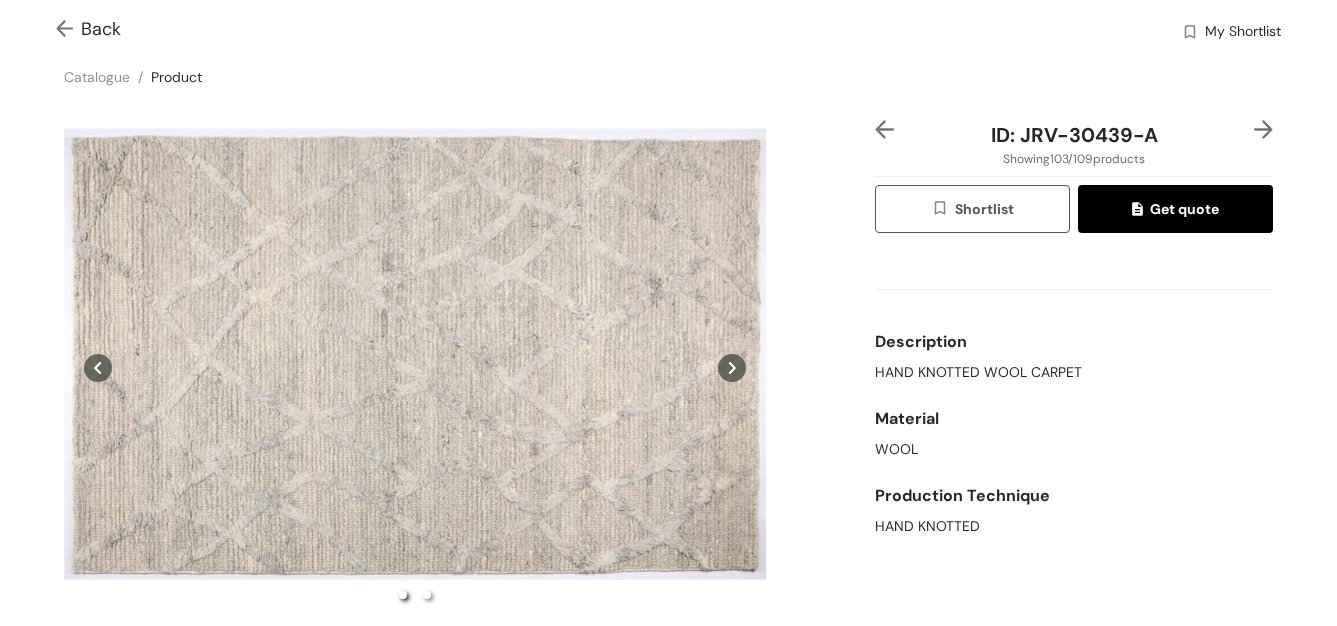 scroll, scrollTop: 16, scrollLeft: 0, axis: vertical 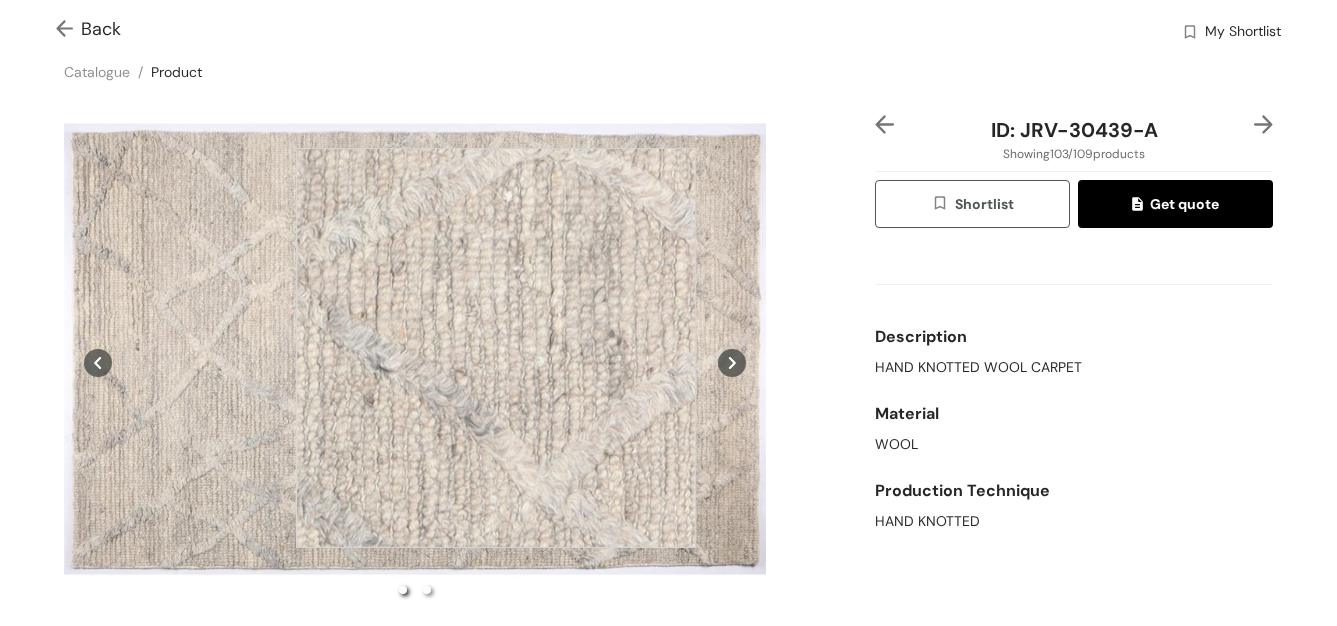 type 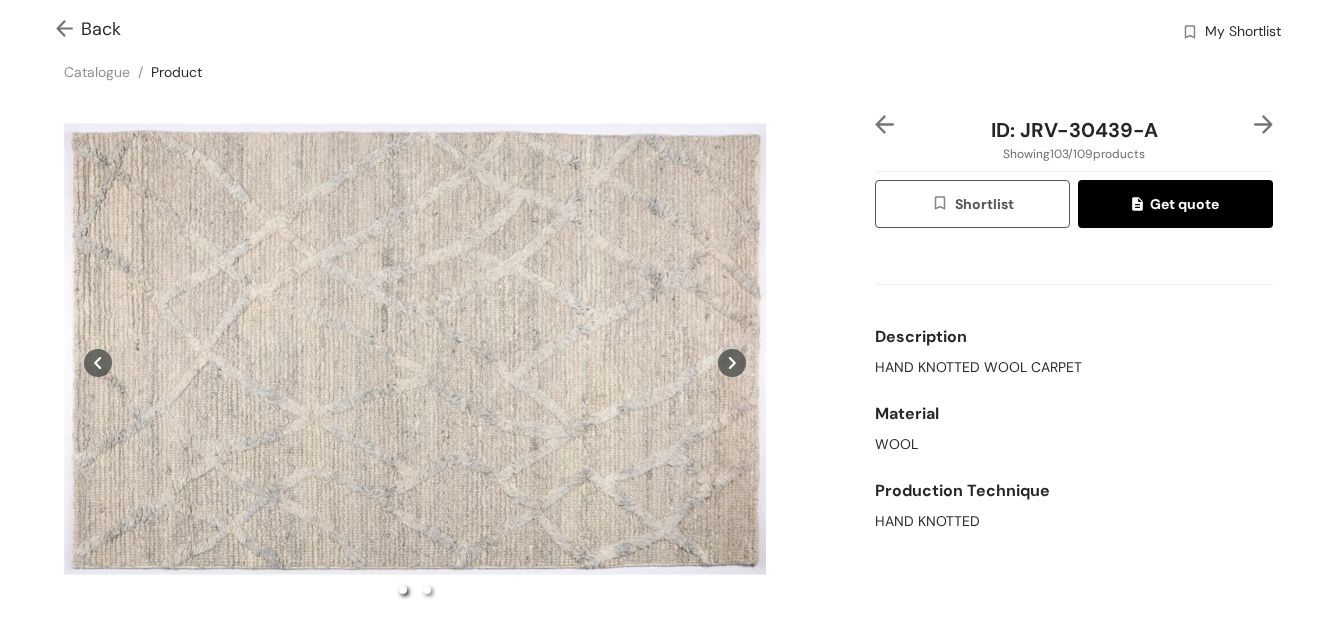 click on "Back" at bounding box center [88, 29] 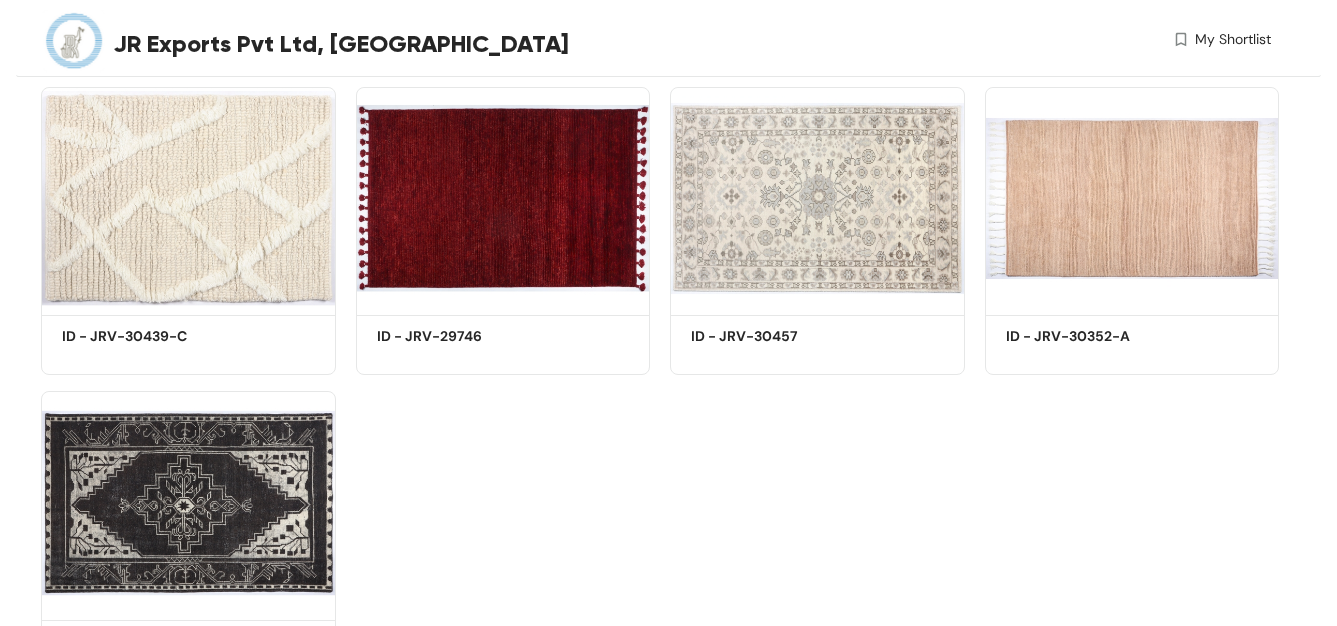 scroll, scrollTop: 8169, scrollLeft: 0, axis: vertical 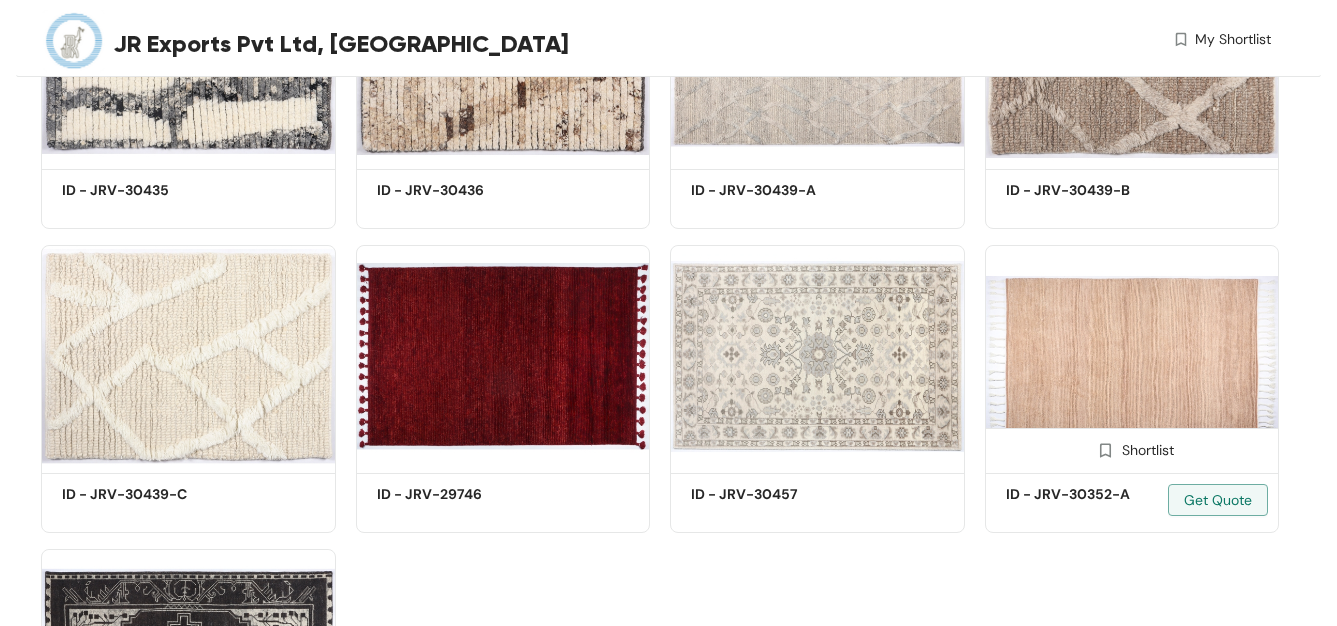 click at bounding box center [1132, 356] 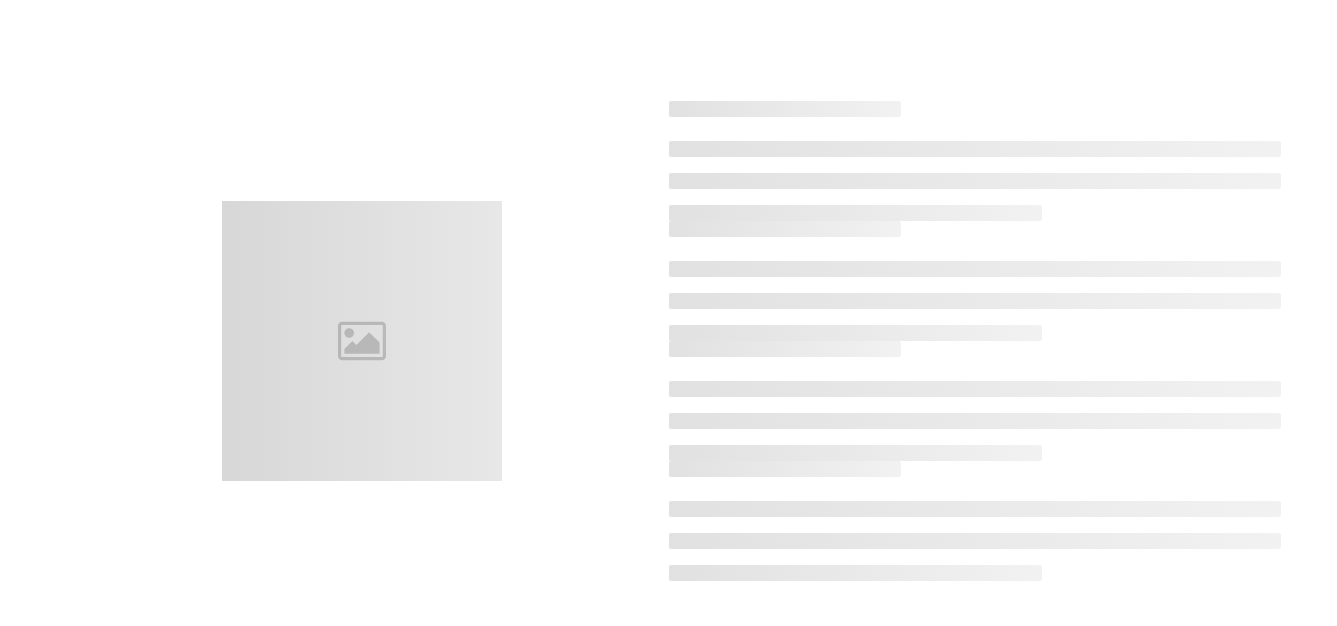 scroll, scrollTop: 0, scrollLeft: 0, axis: both 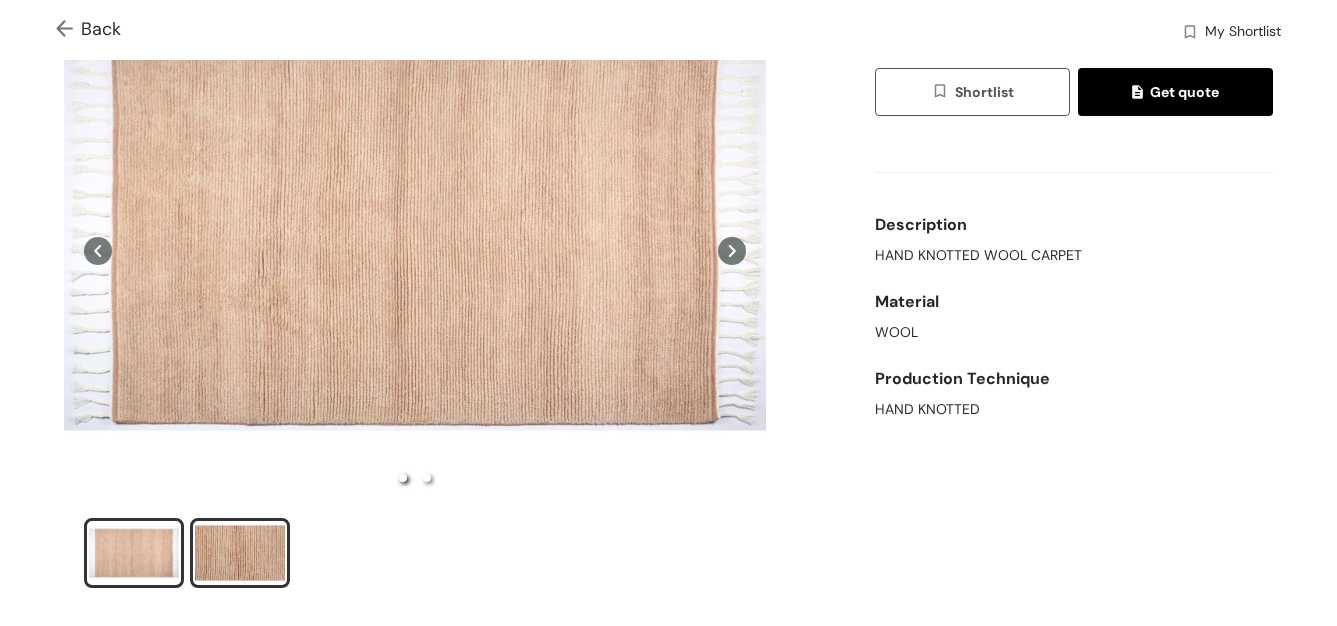 click at bounding box center (240, 553) 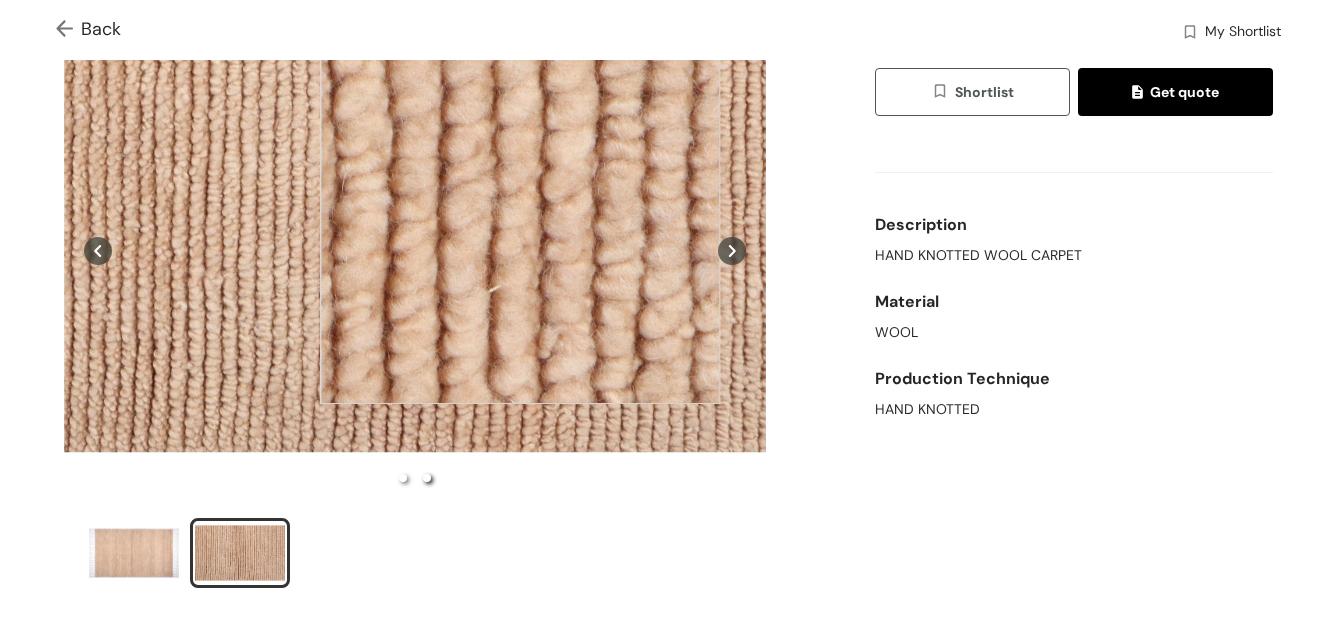 scroll, scrollTop: 0, scrollLeft: 0, axis: both 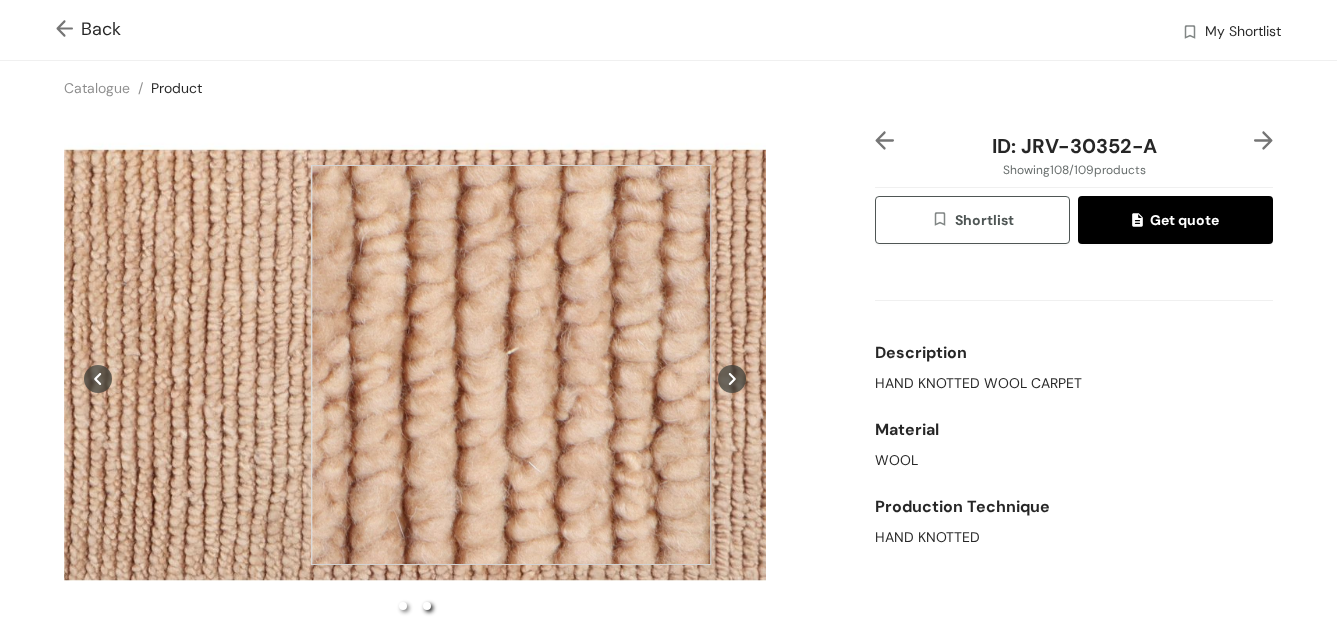 type 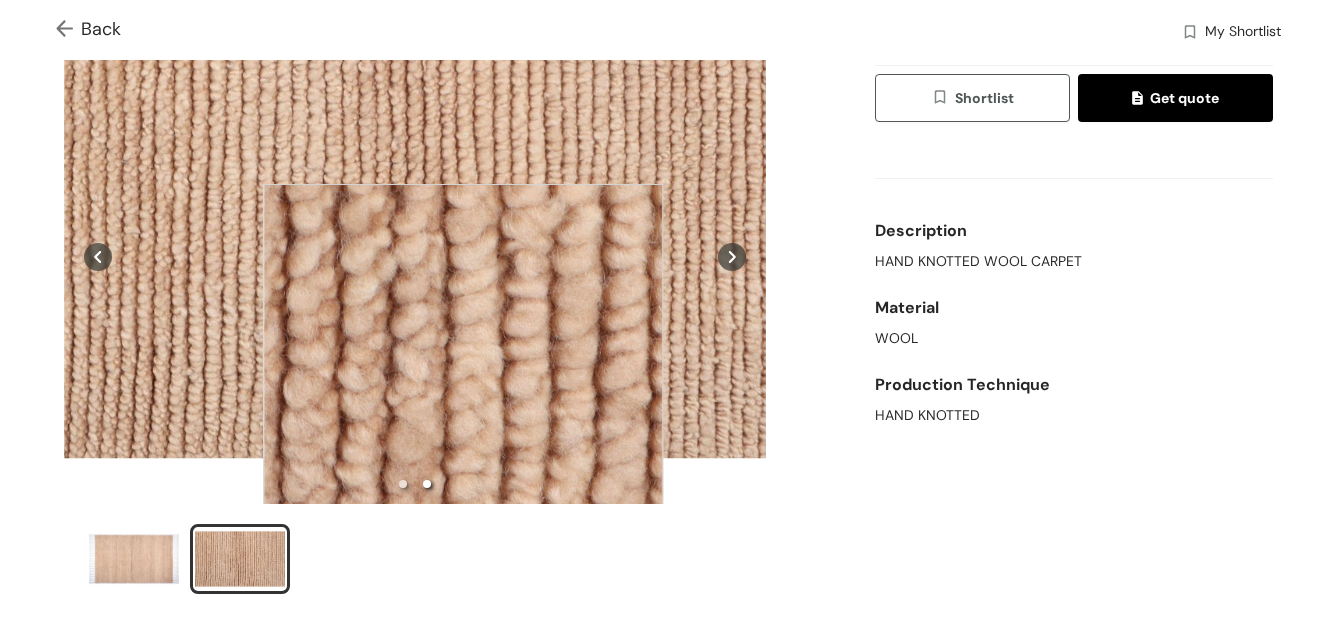 scroll, scrollTop: 143, scrollLeft: 0, axis: vertical 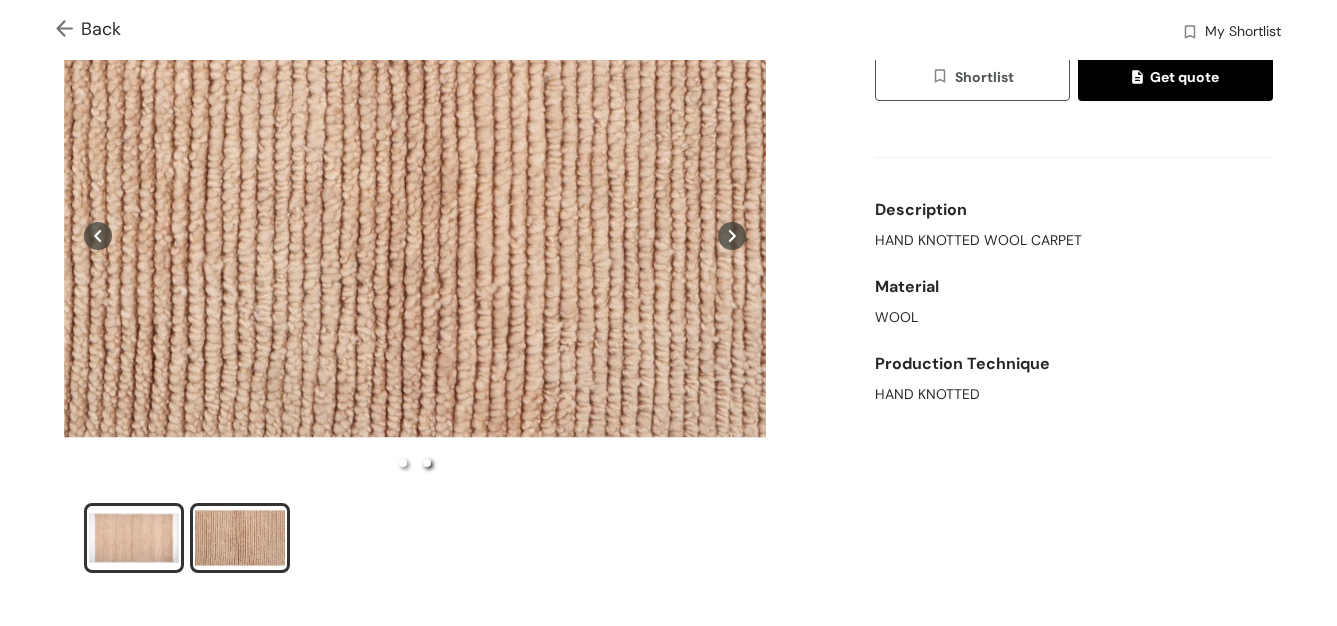 click at bounding box center (134, 538) 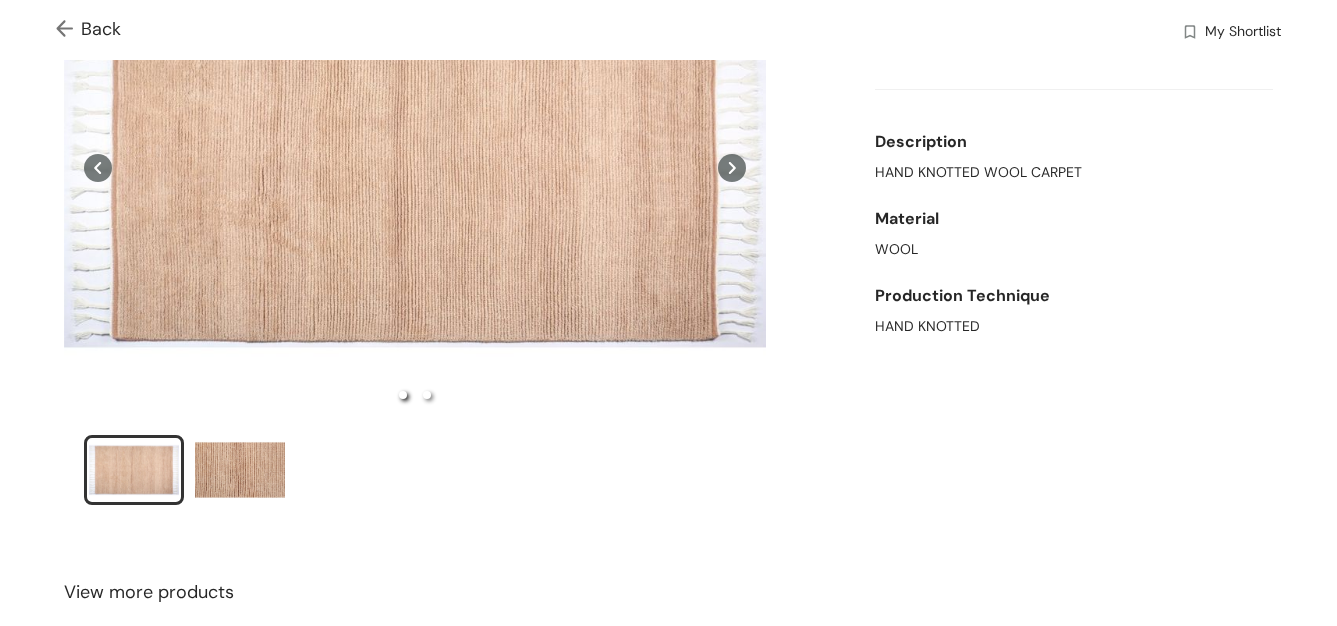 scroll, scrollTop: 648, scrollLeft: 0, axis: vertical 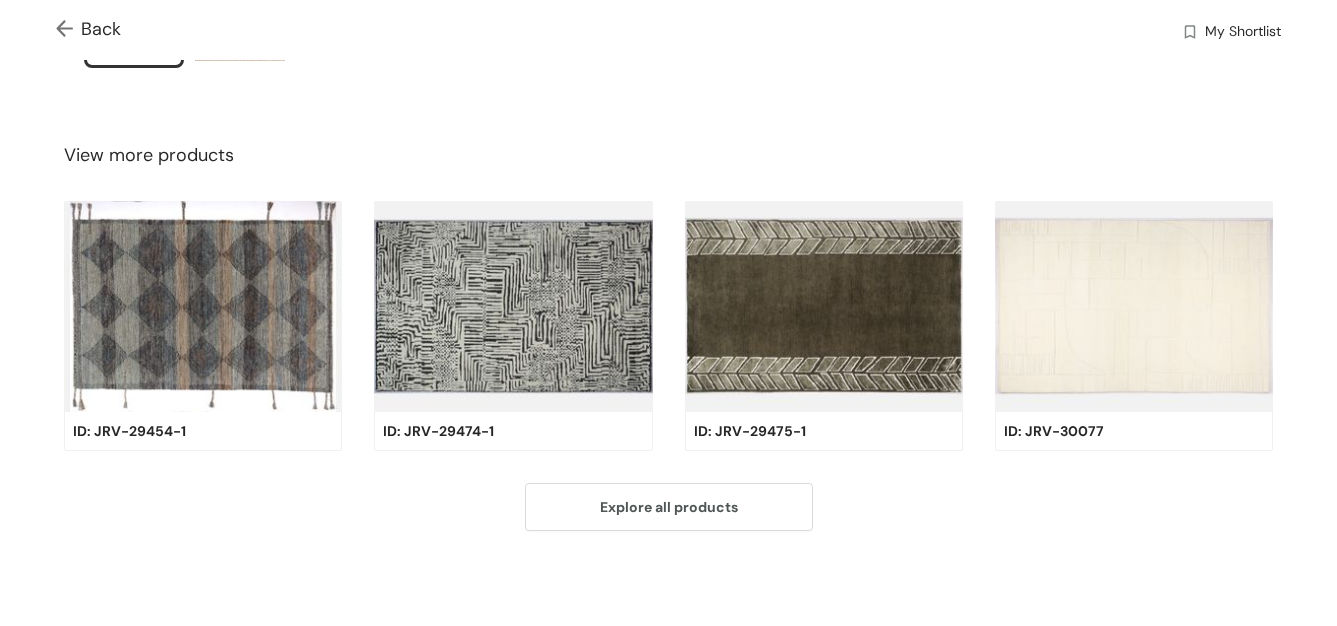 click at bounding box center [824, 306] 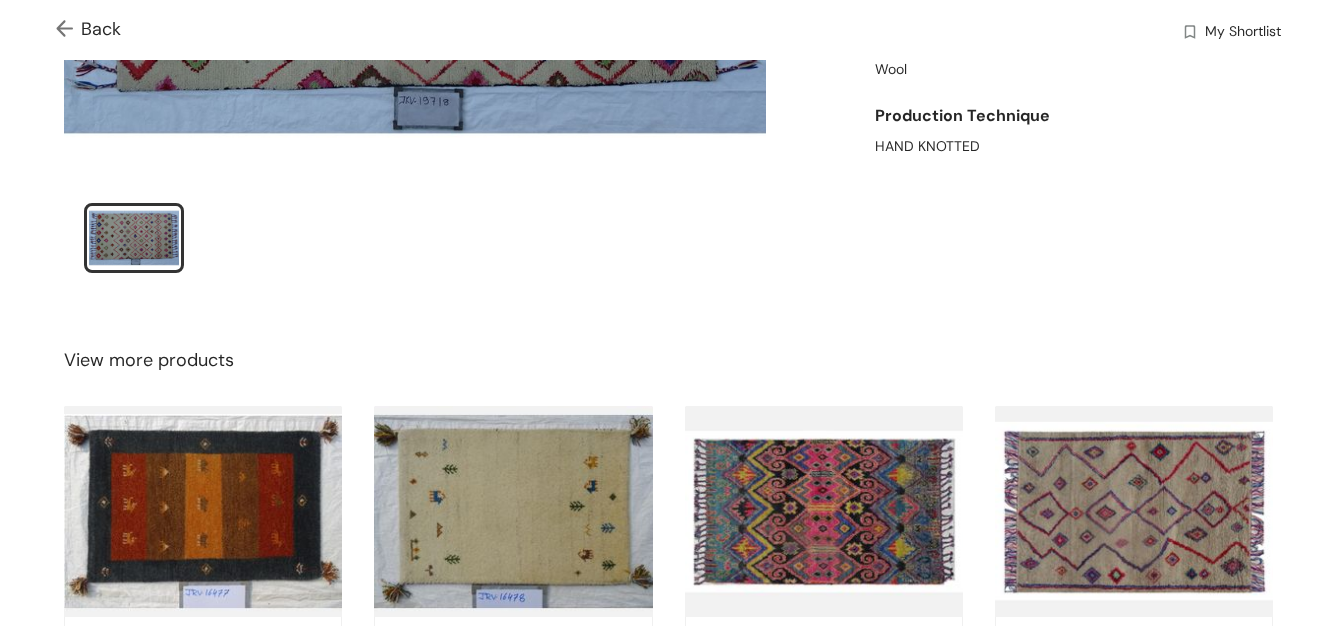 scroll, scrollTop: 446, scrollLeft: 0, axis: vertical 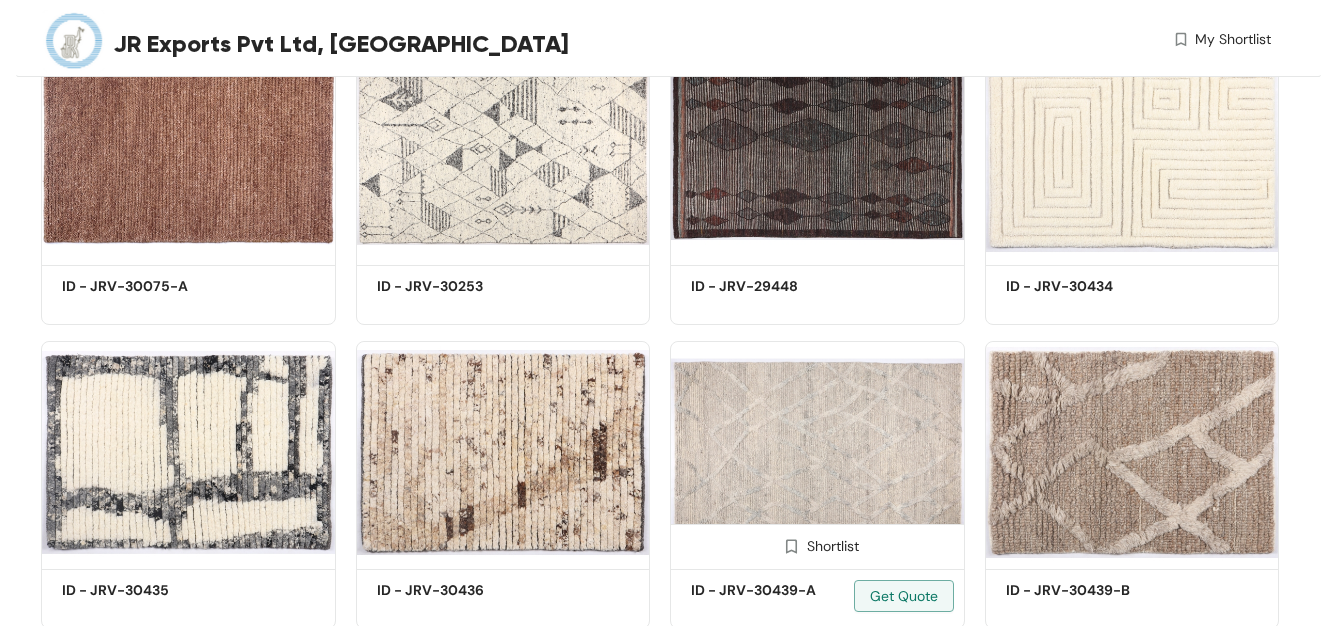 click at bounding box center [817, 452] 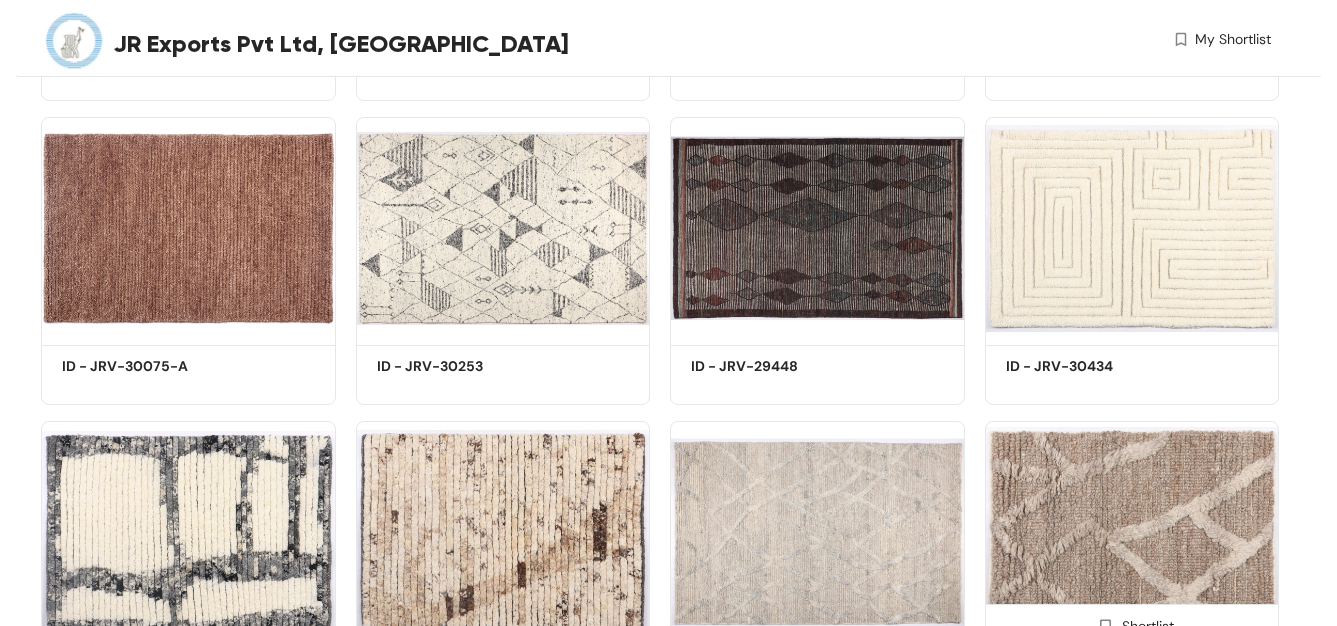 scroll, scrollTop: 7669, scrollLeft: 0, axis: vertical 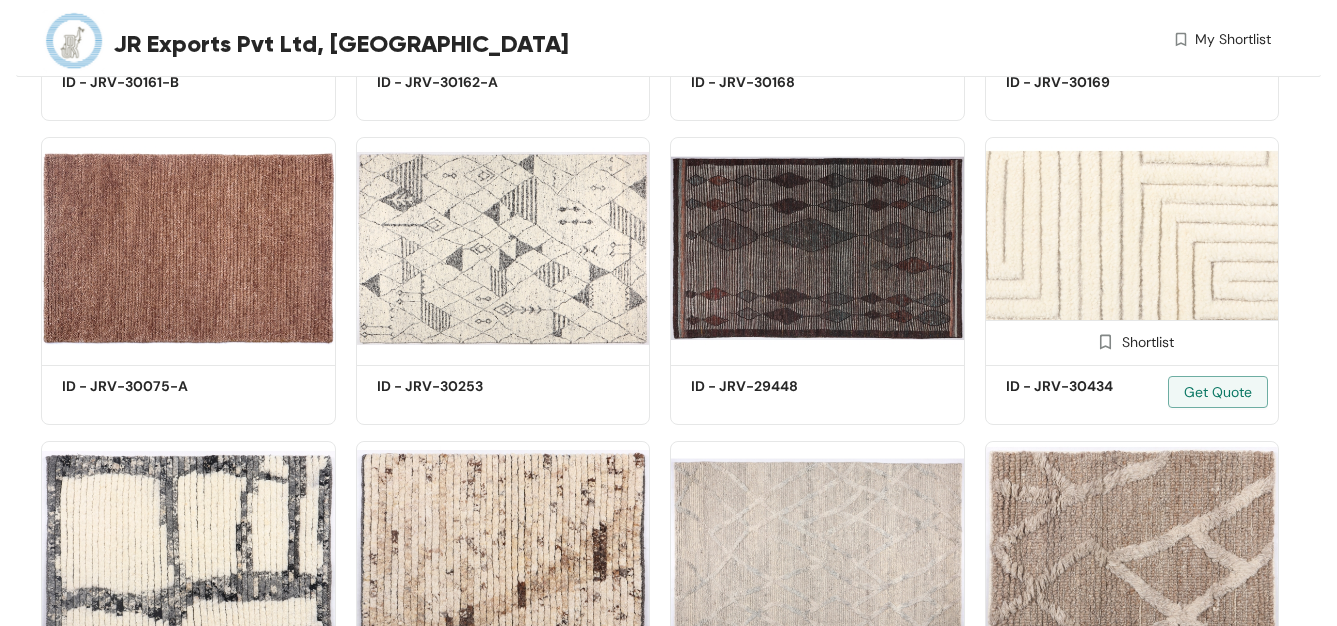 click at bounding box center (1132, 248) 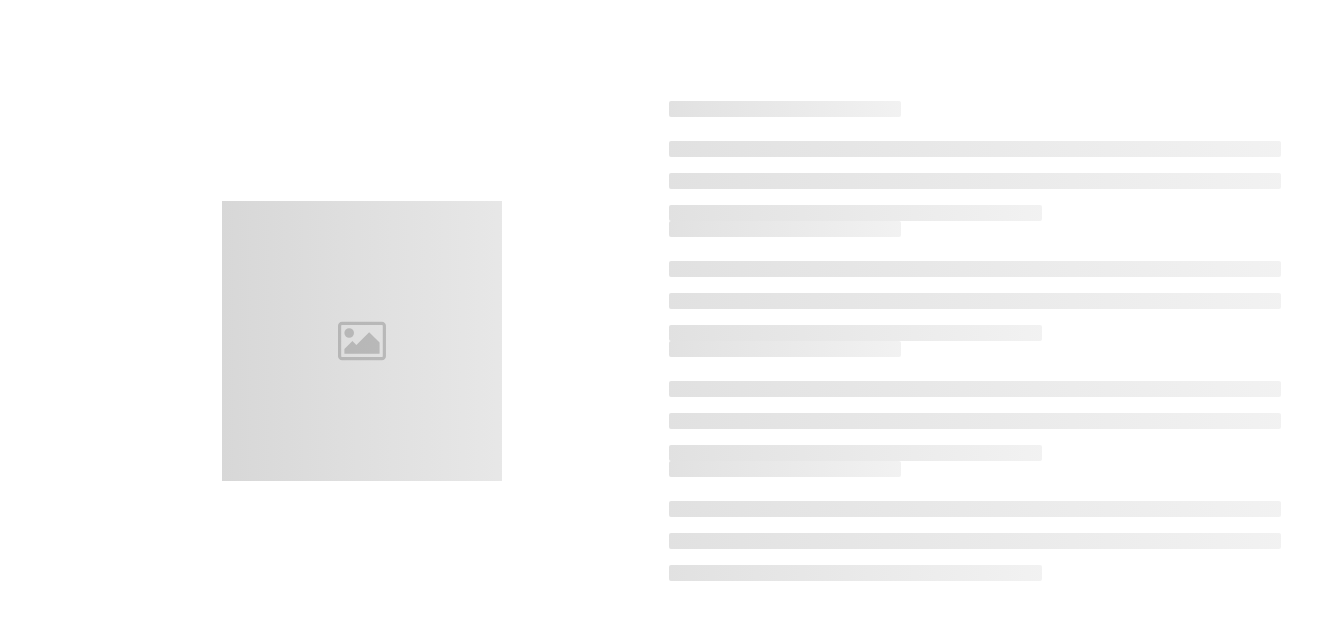 scroll, scrollTop: 0, scrollLeft: 0, axis: both 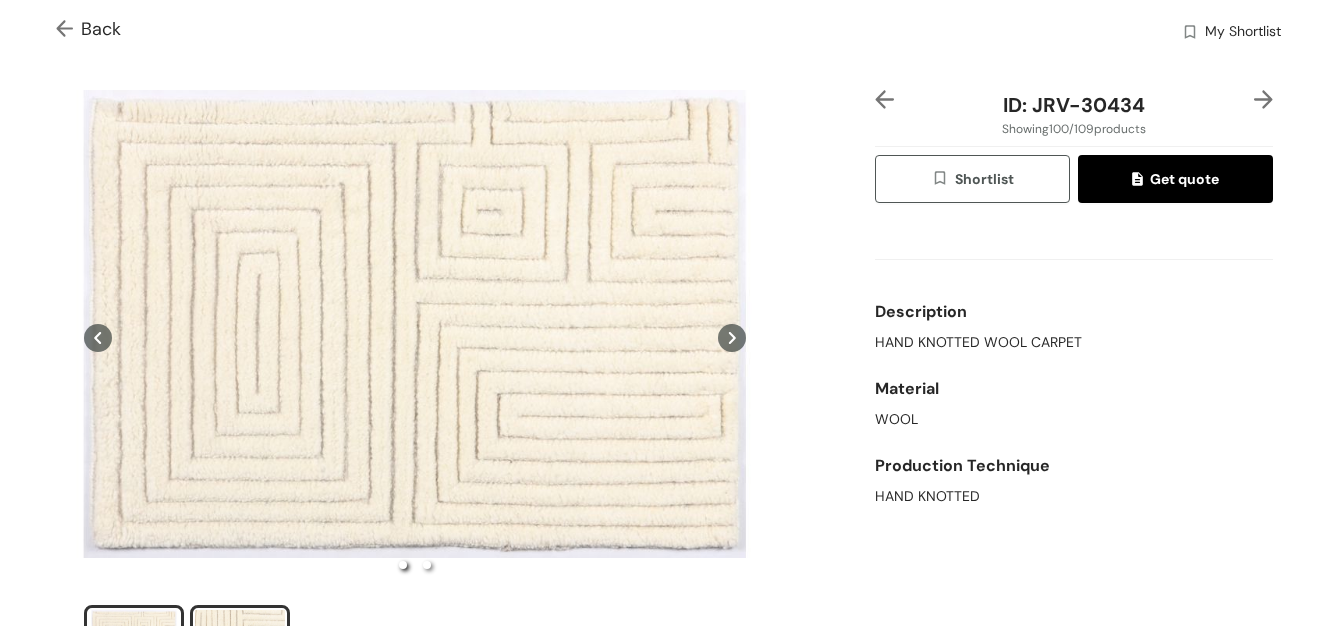 click at bounding box center (240, 640) 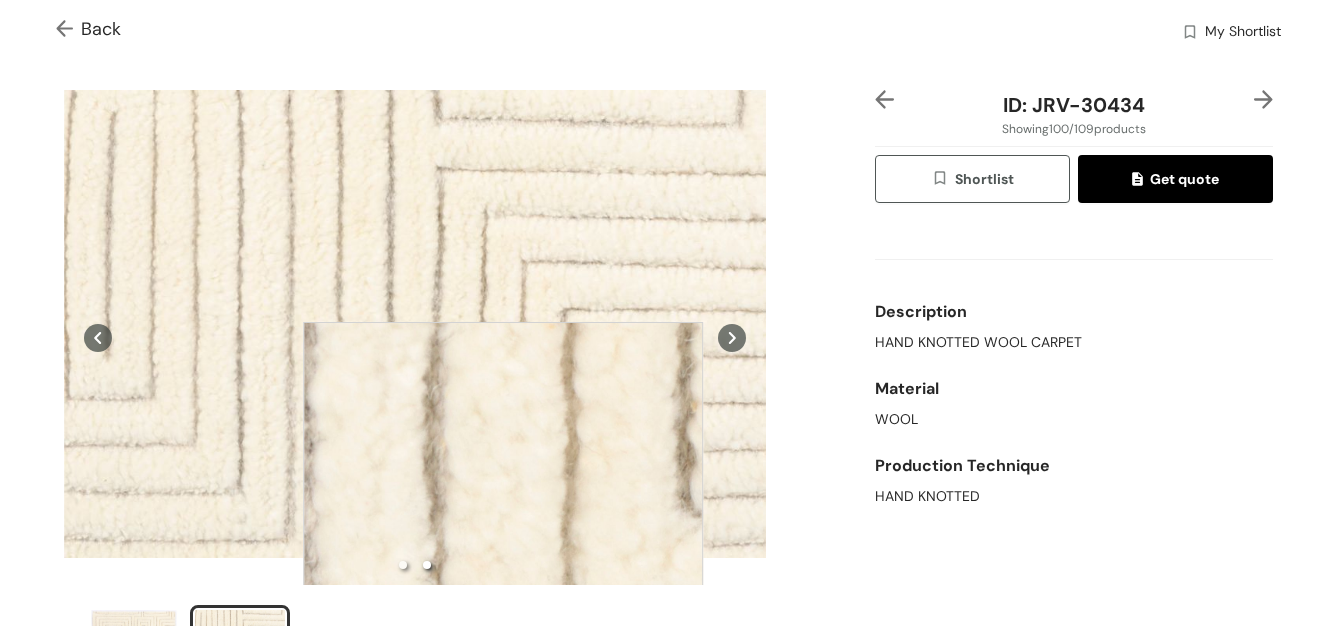 type 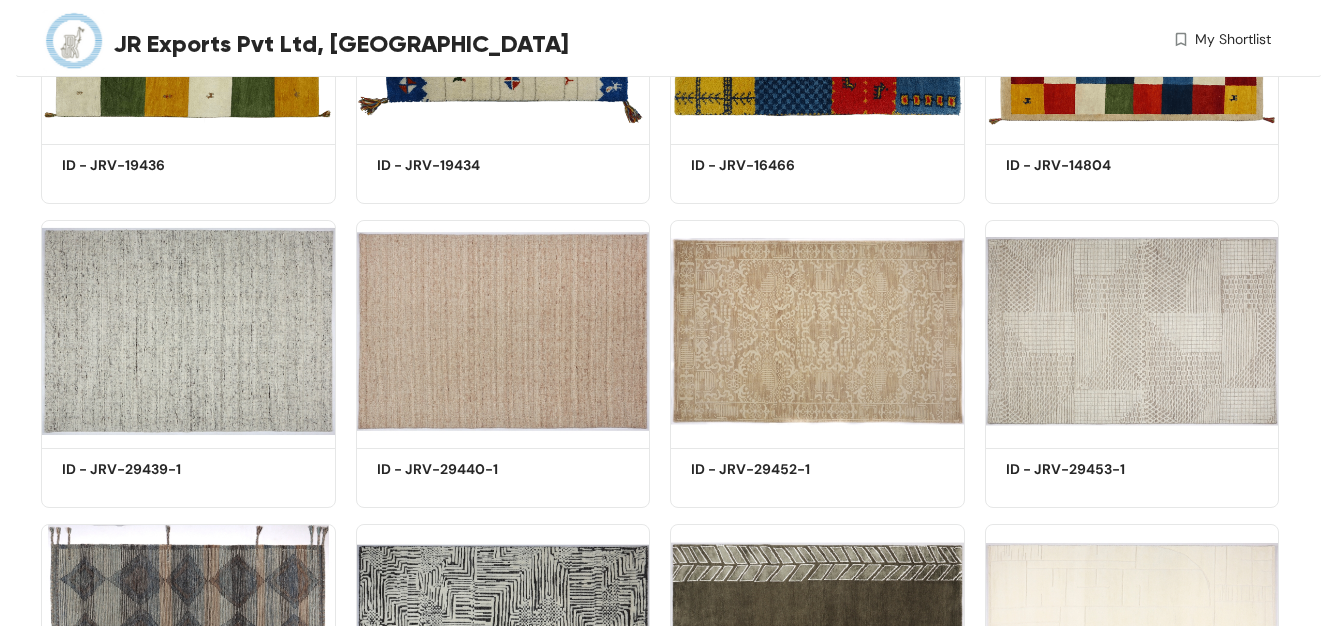 scroll, scrollTop: 6063, scrollLeft: 0, axis: vertical 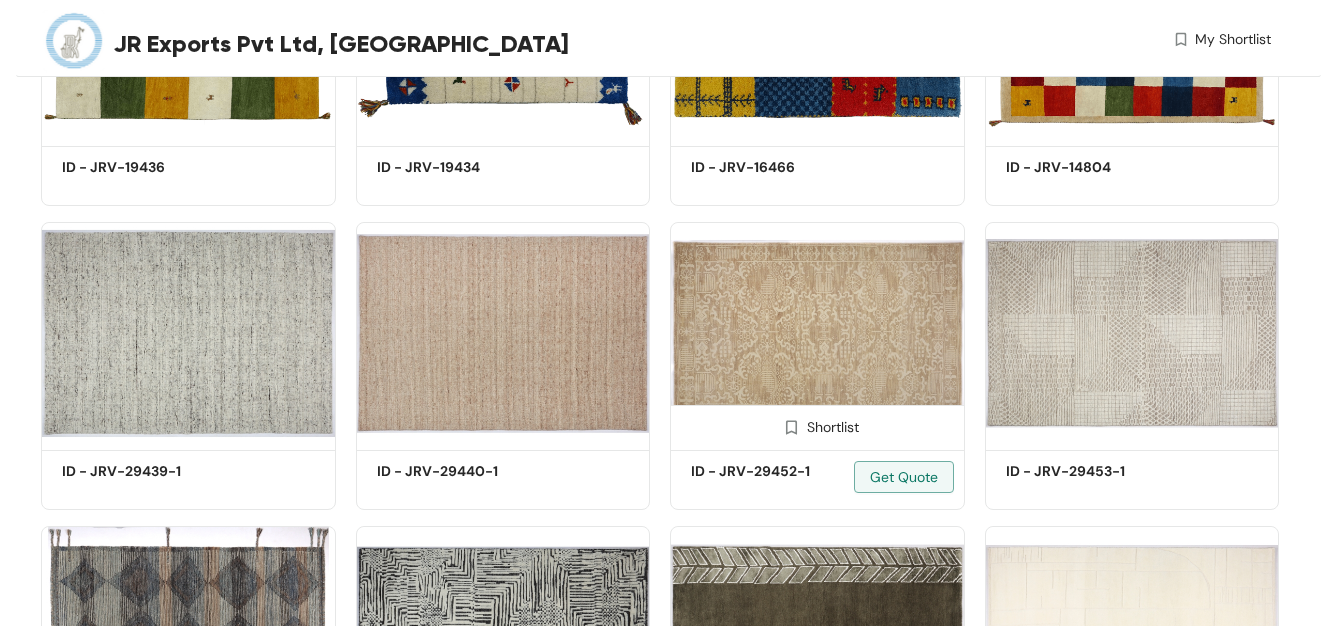 click at bounding box center [817, 333] 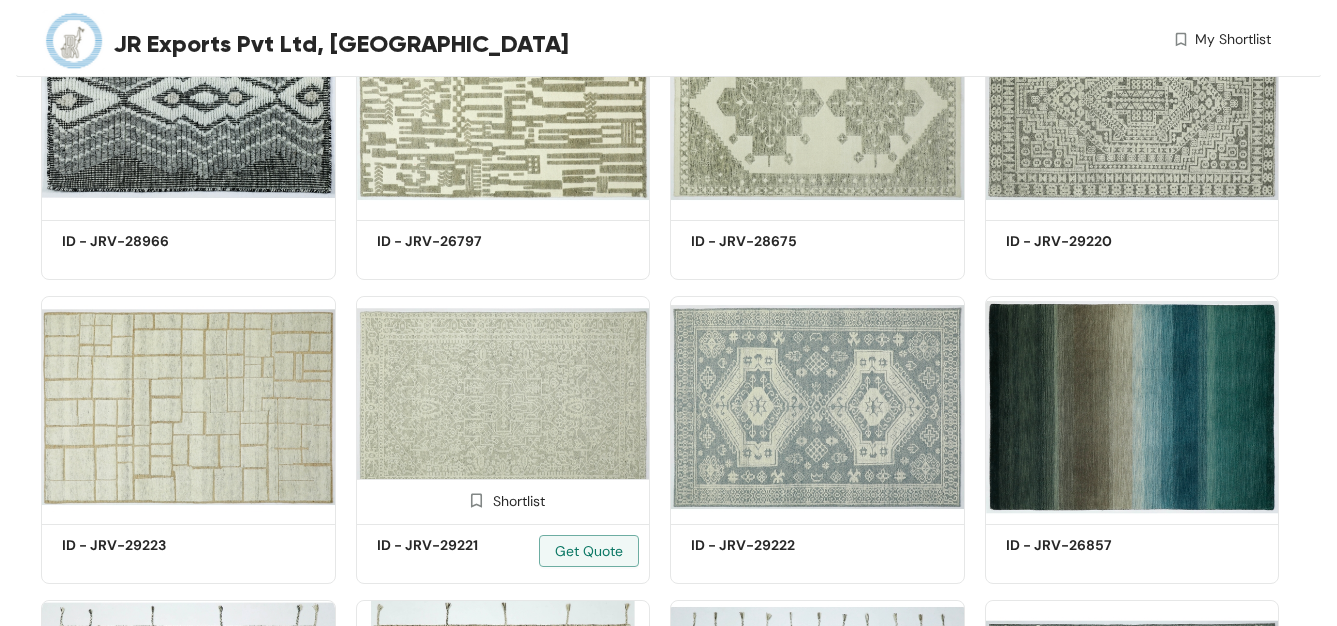 scroll, scrollTop: 1732, scrollLeft: 0, axis: vertical 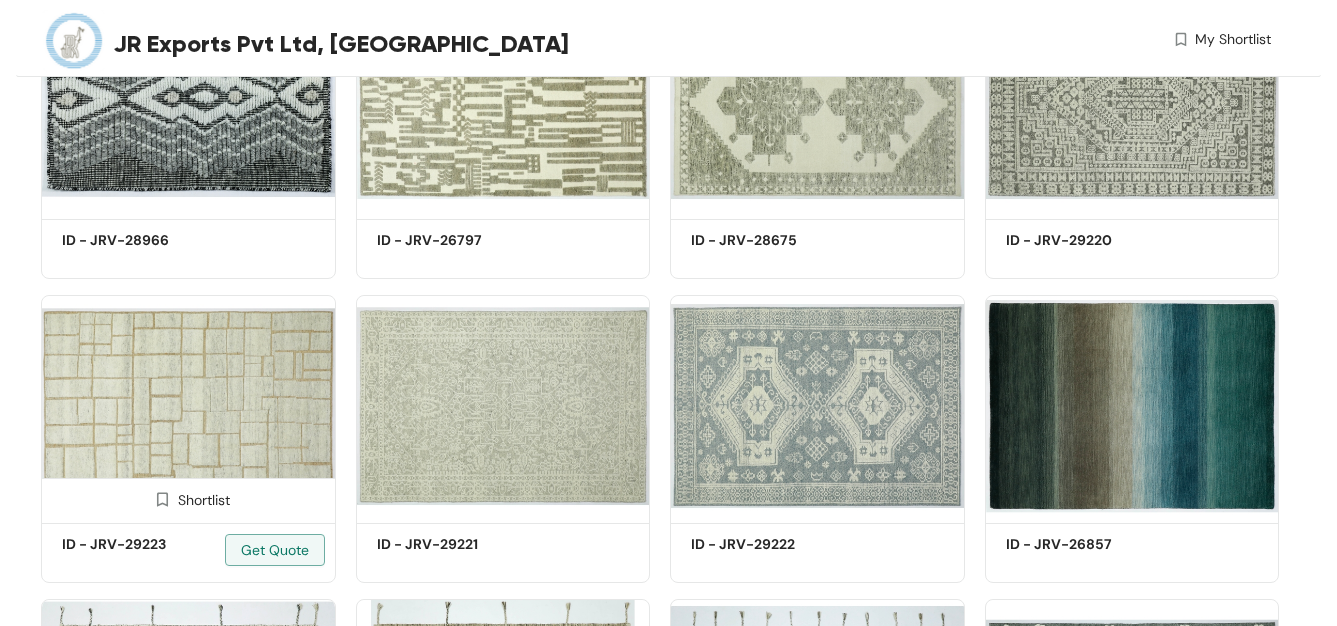click at bounding box center (188, 406) 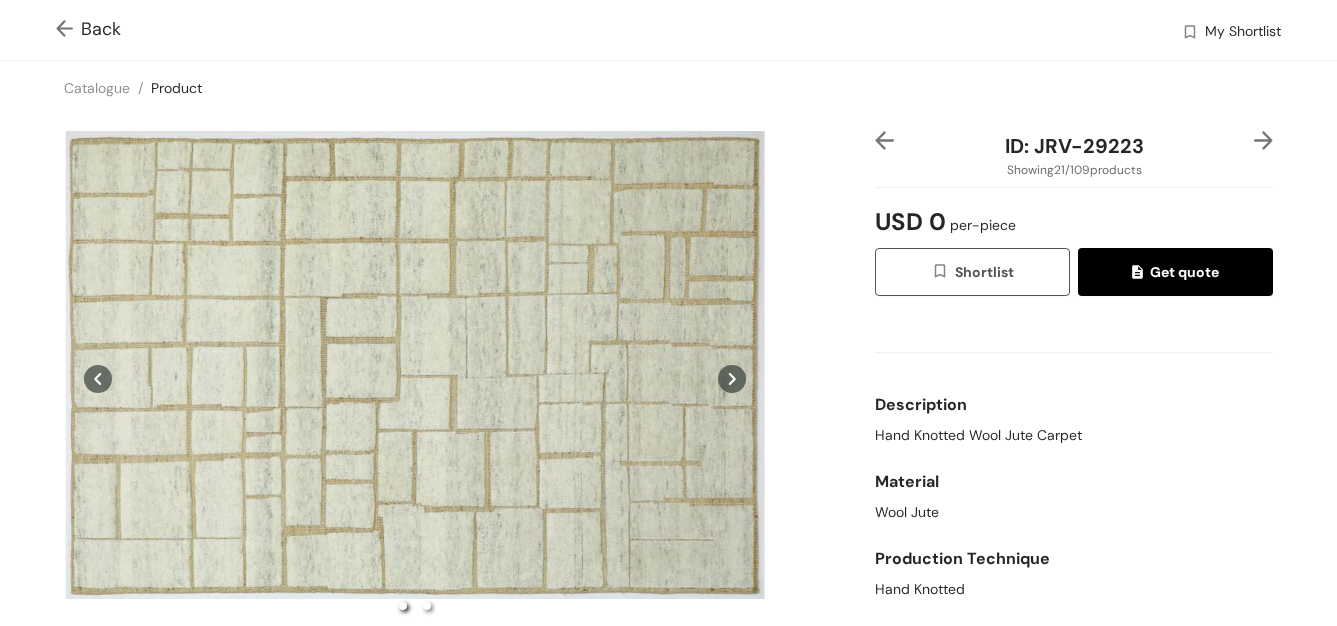 click 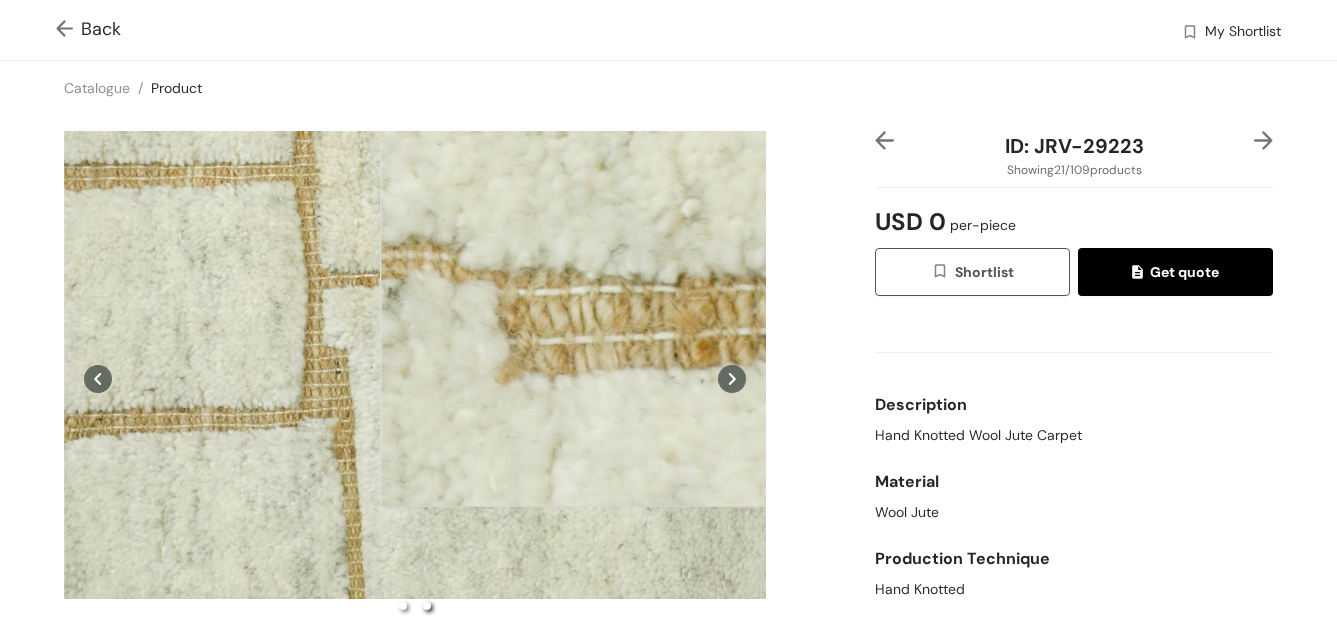 type 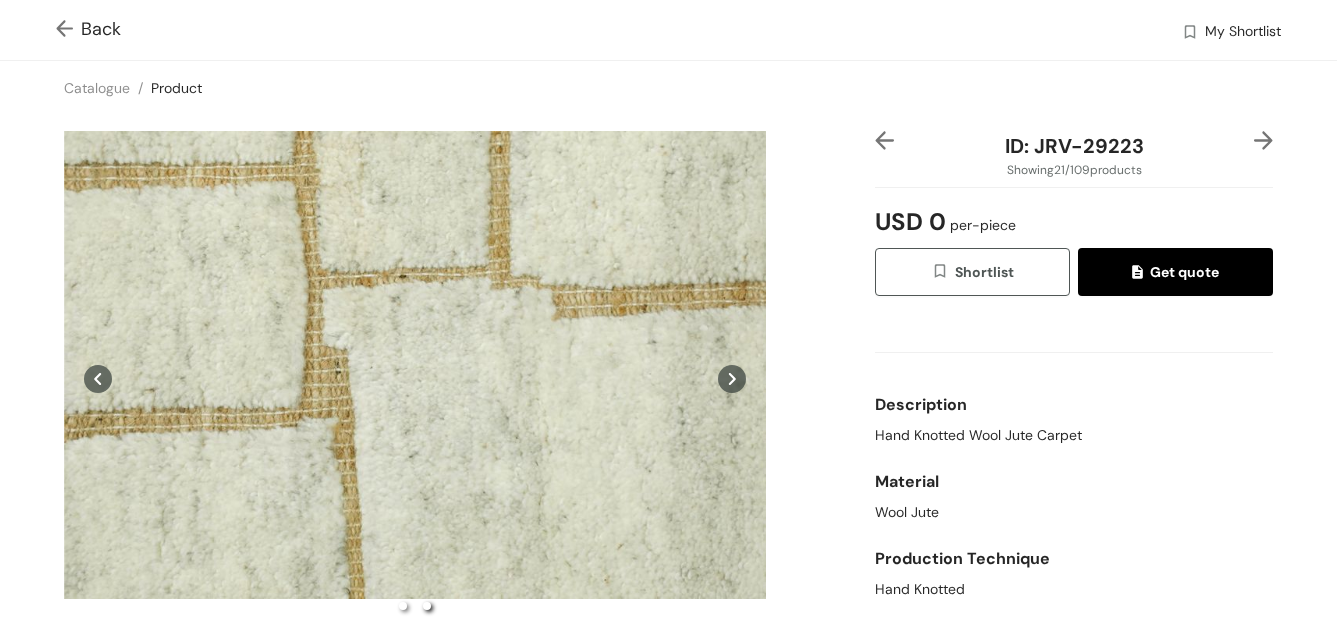 click 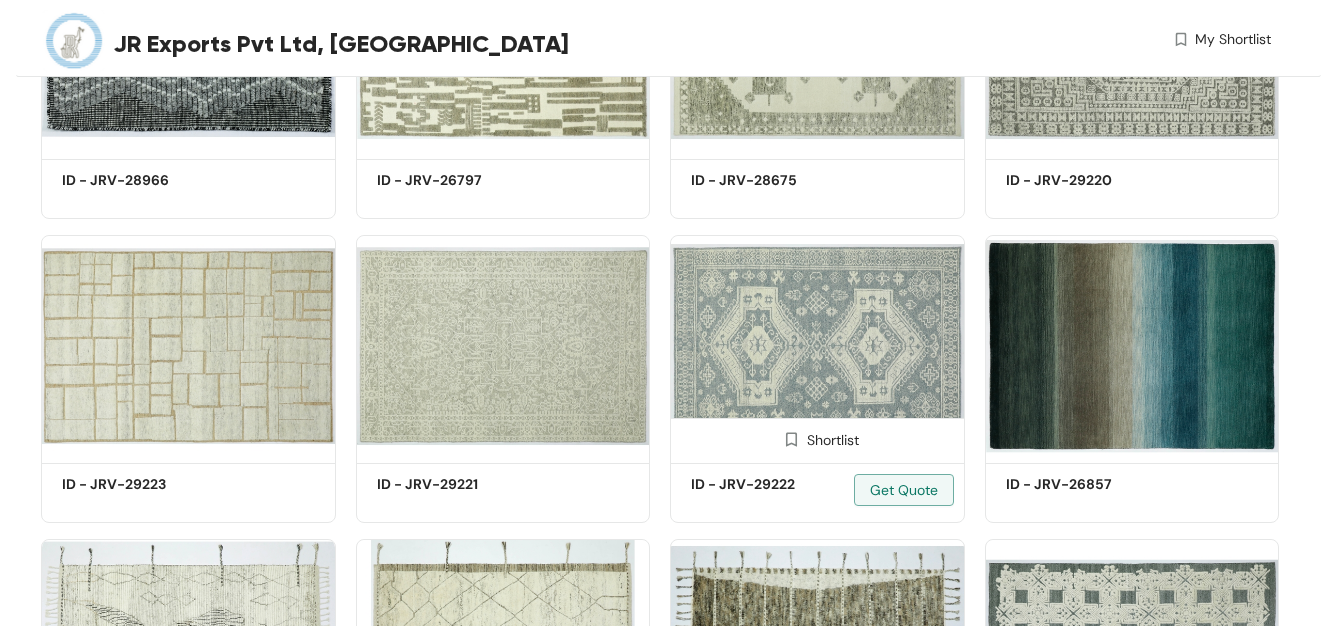 scroll, scrollTop: 1796, scrollLeft: 0, axis: vertical 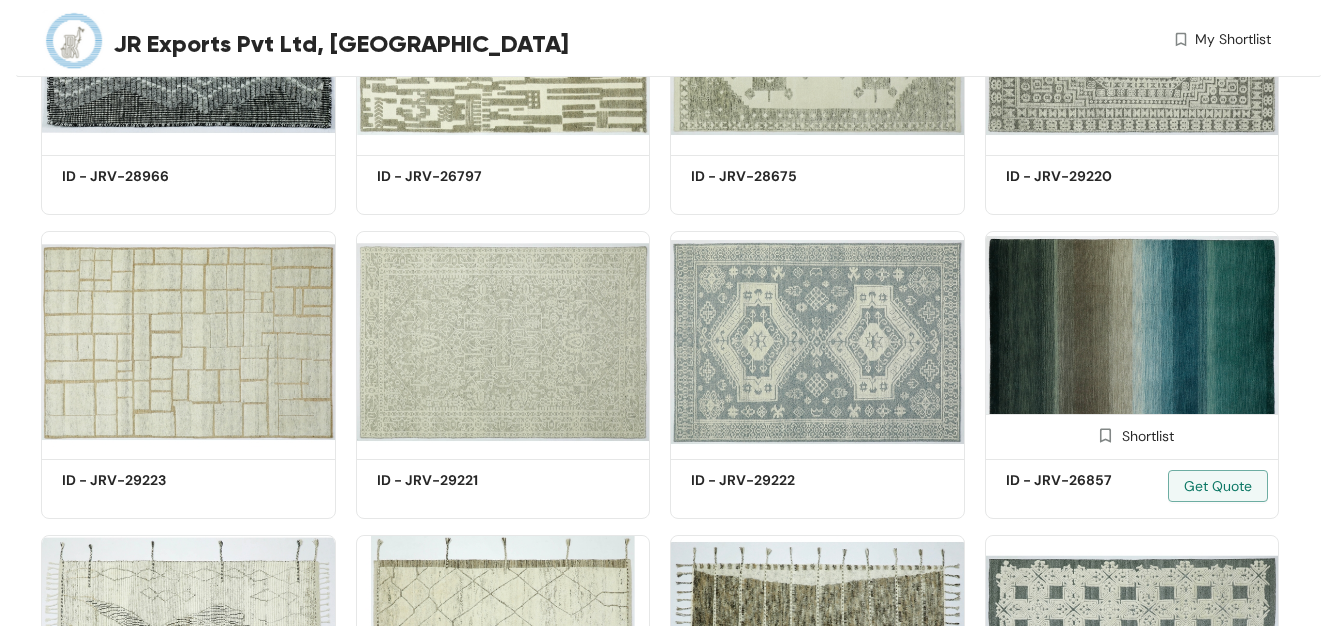 click at bounding box center [1132, 342] 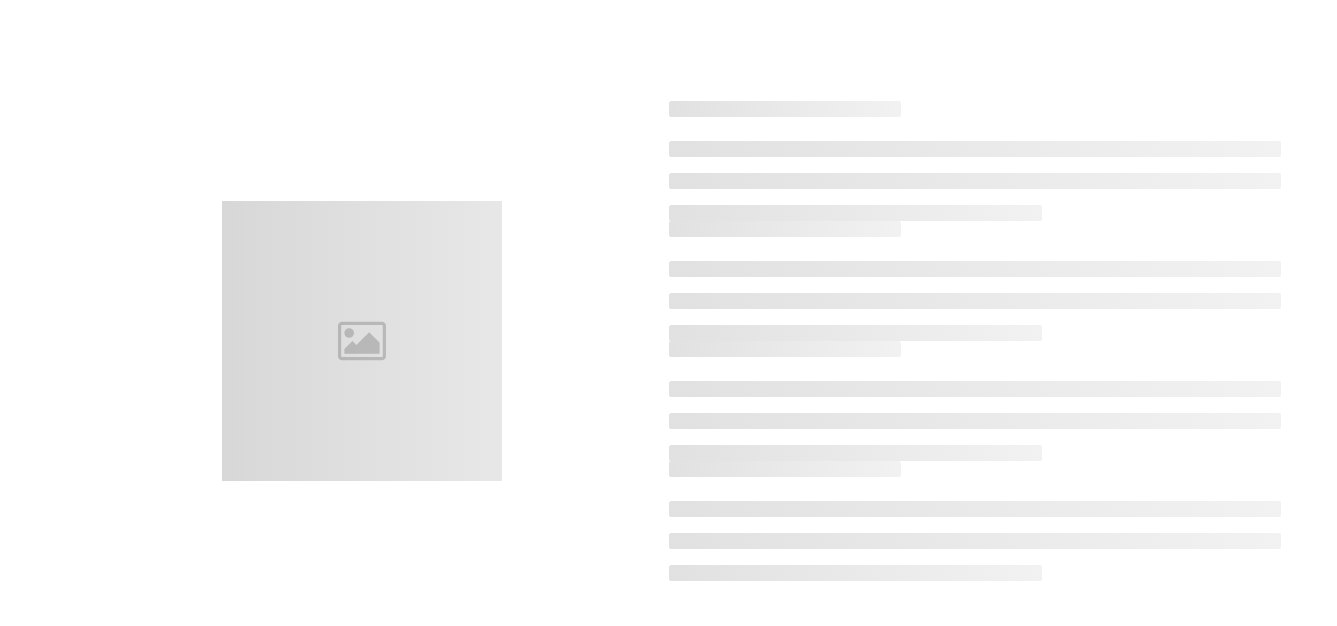 scroll, scrollTop: 0, scrollLeft: 0, axis: both 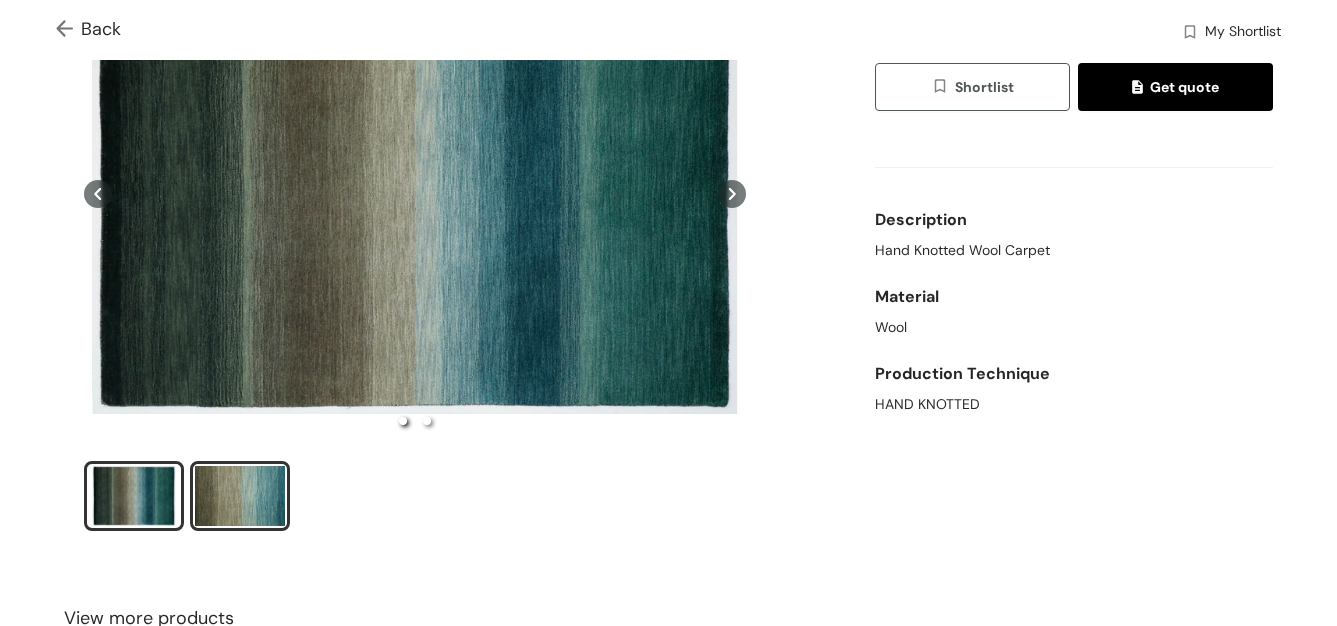 click at bounding box center [240, 496] 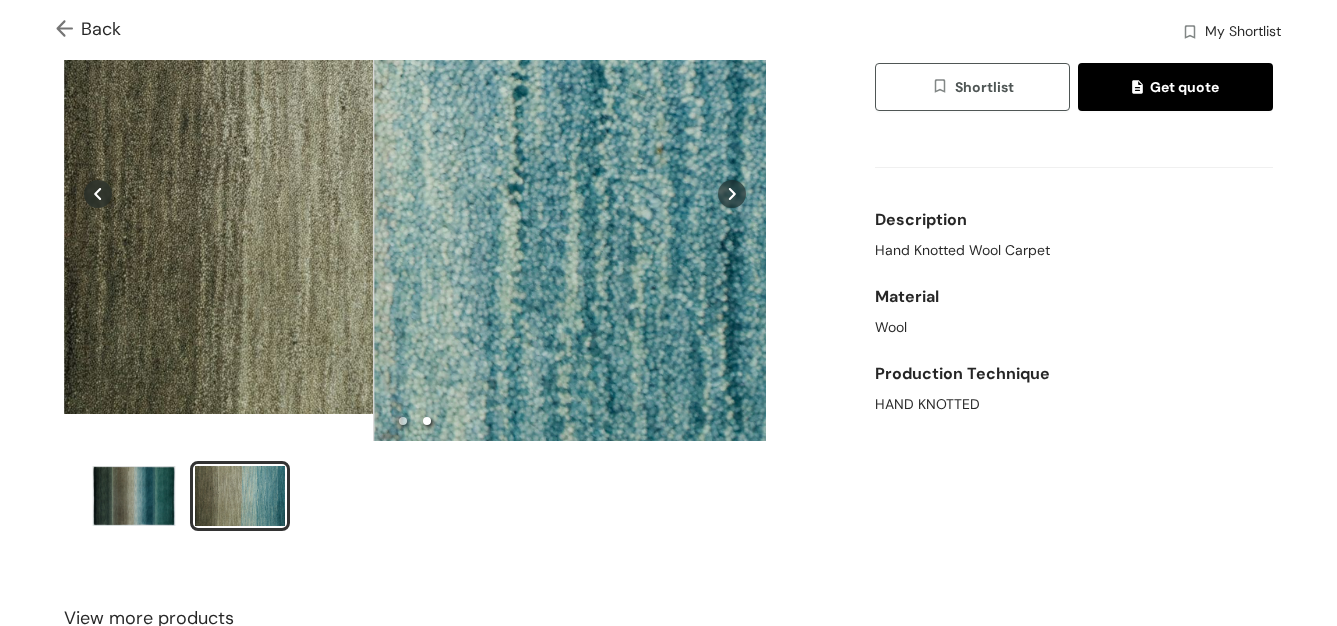 scroll, scrollTop: 41, scrollLeft: 0, axis: vertical 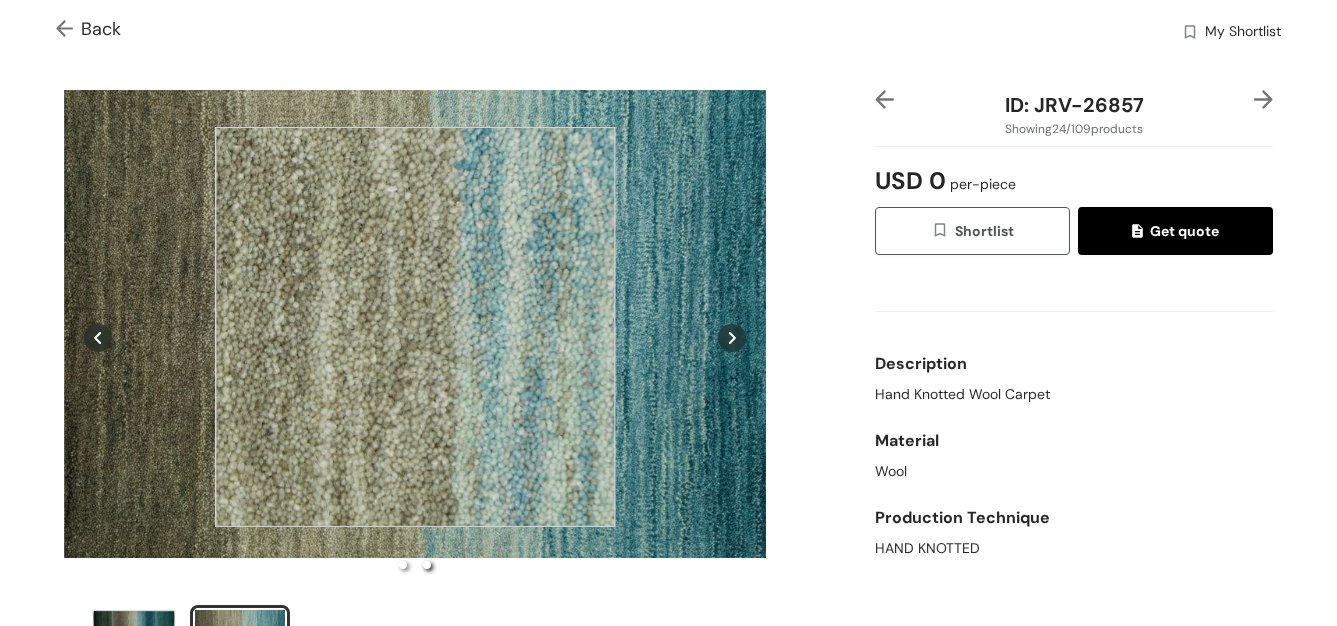 type 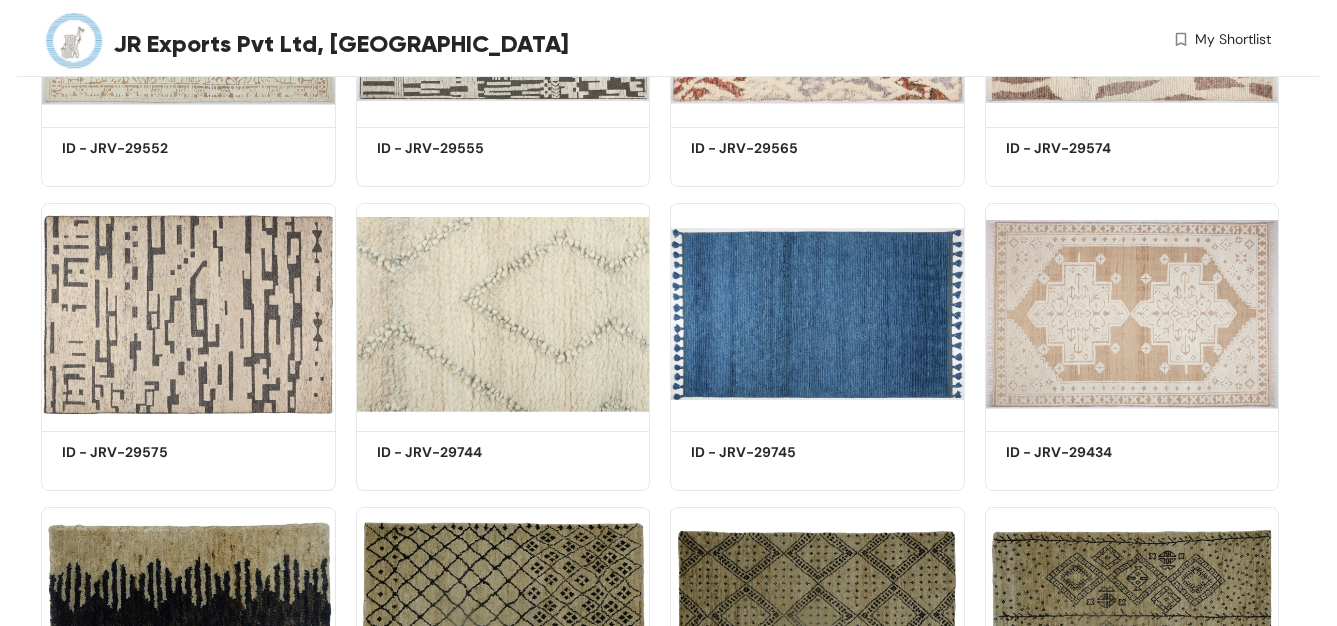 scroll, scrollTop: 3042, scrollLeft: 0, axis: vertical 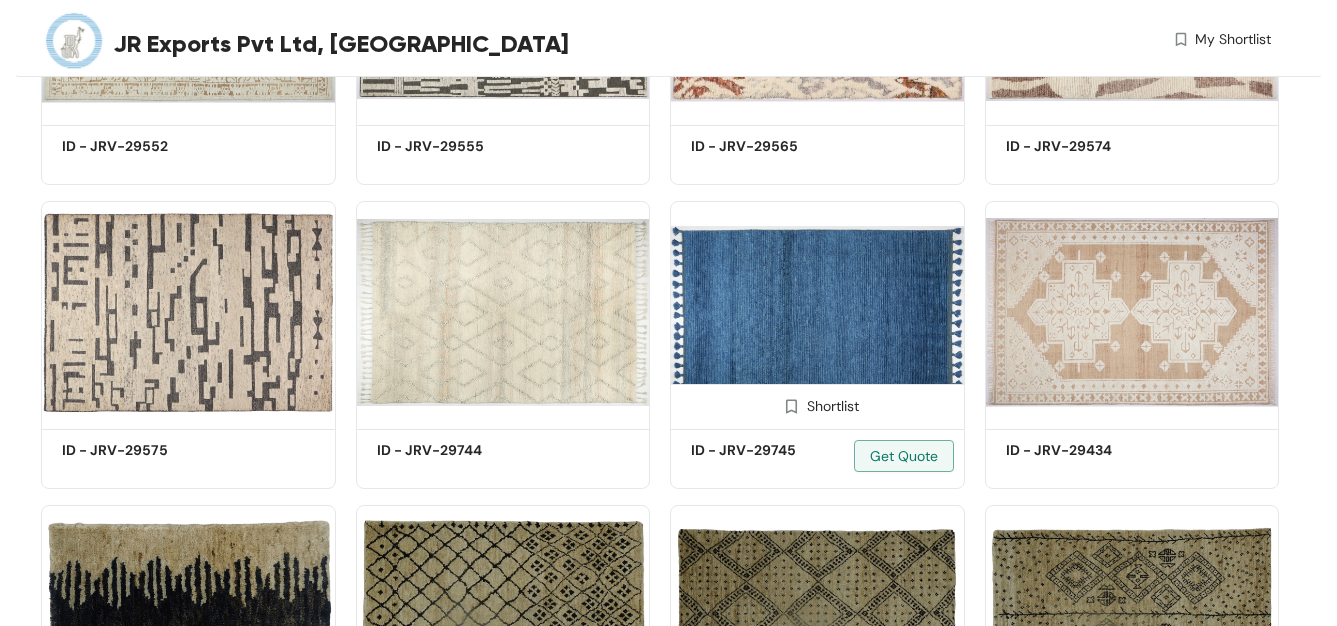 click at bounding box center [817, 312] 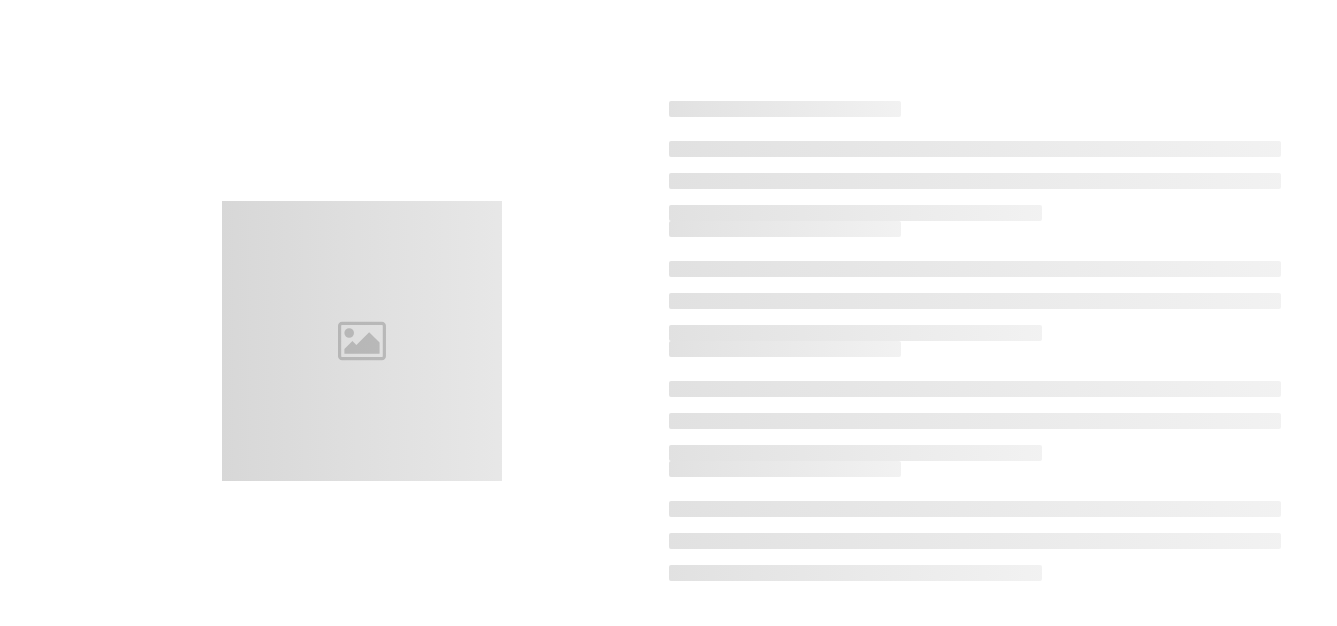scroll, scrollTop: 0, scrollLeft: 0, axis: both 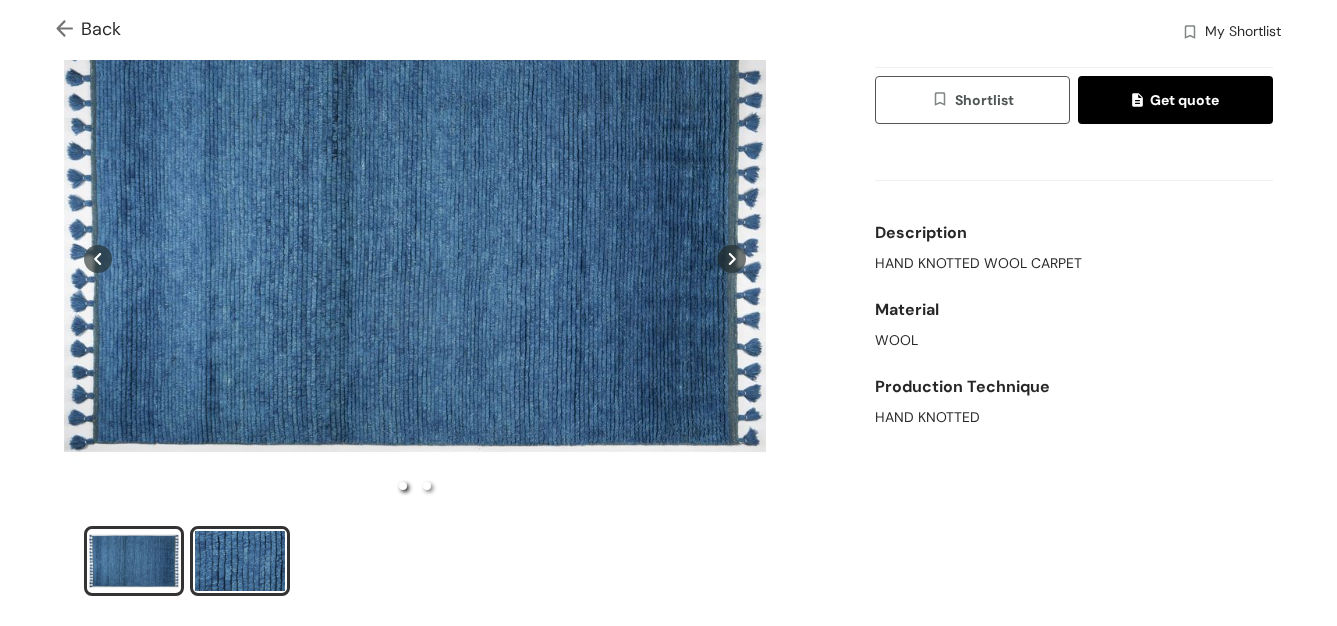 click at bounding box center [240, 561] 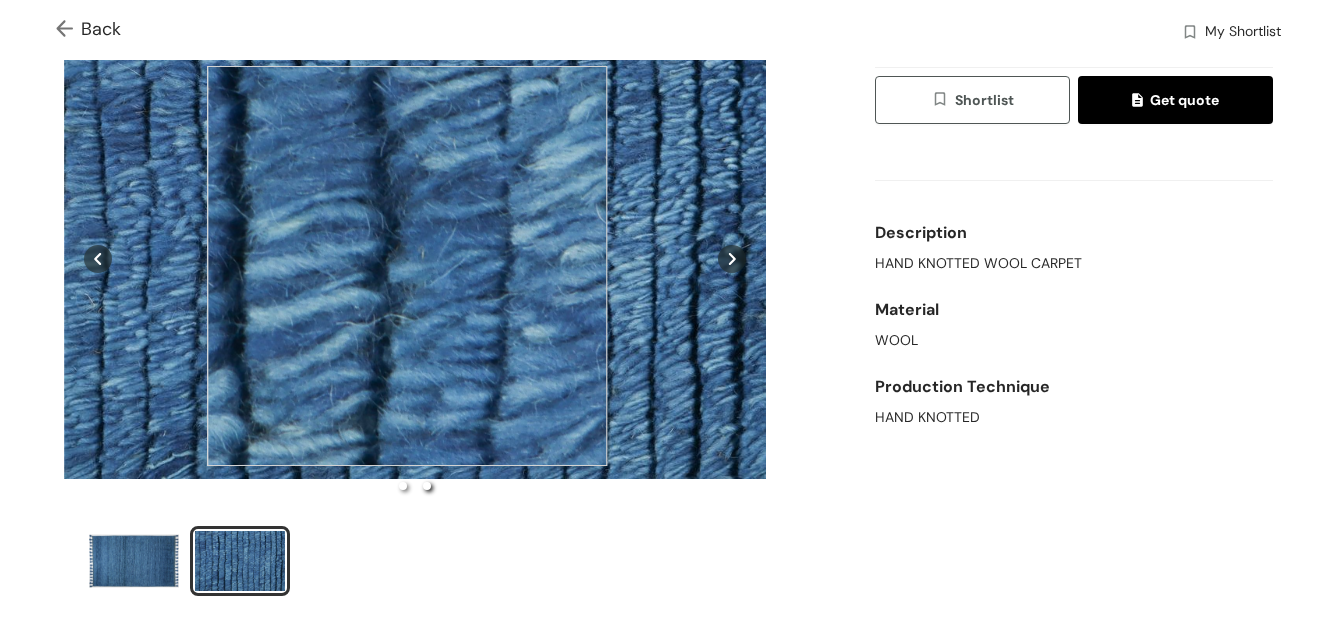 scroll, scrollTop: 0, scrollLeft: 0, axis: both 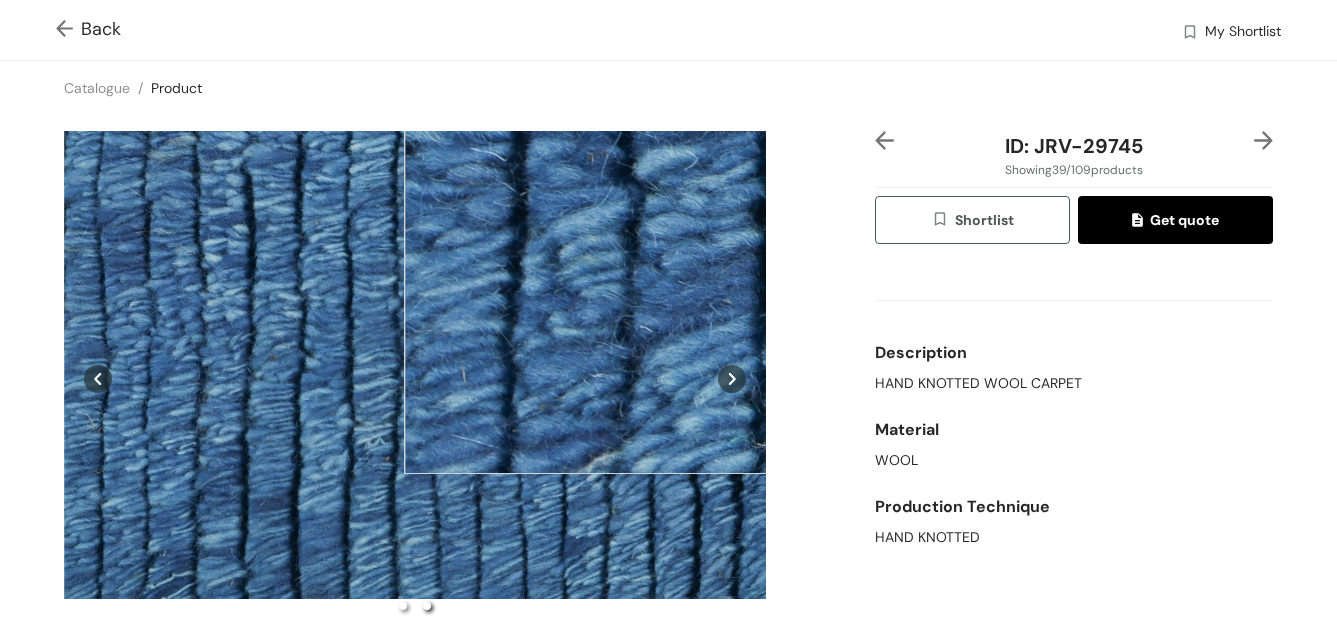 type 